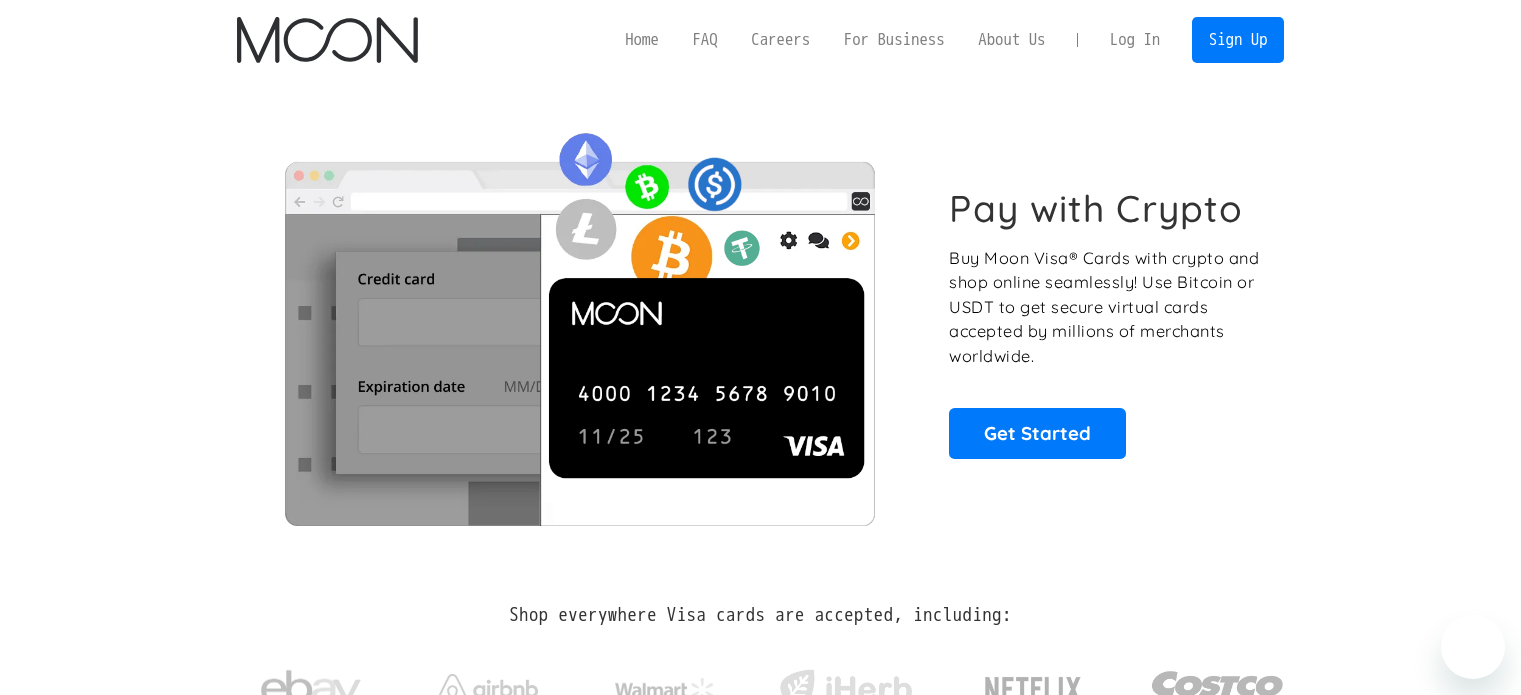 scroll, scrollTop: 0, scrollLeft: 0, axis: both 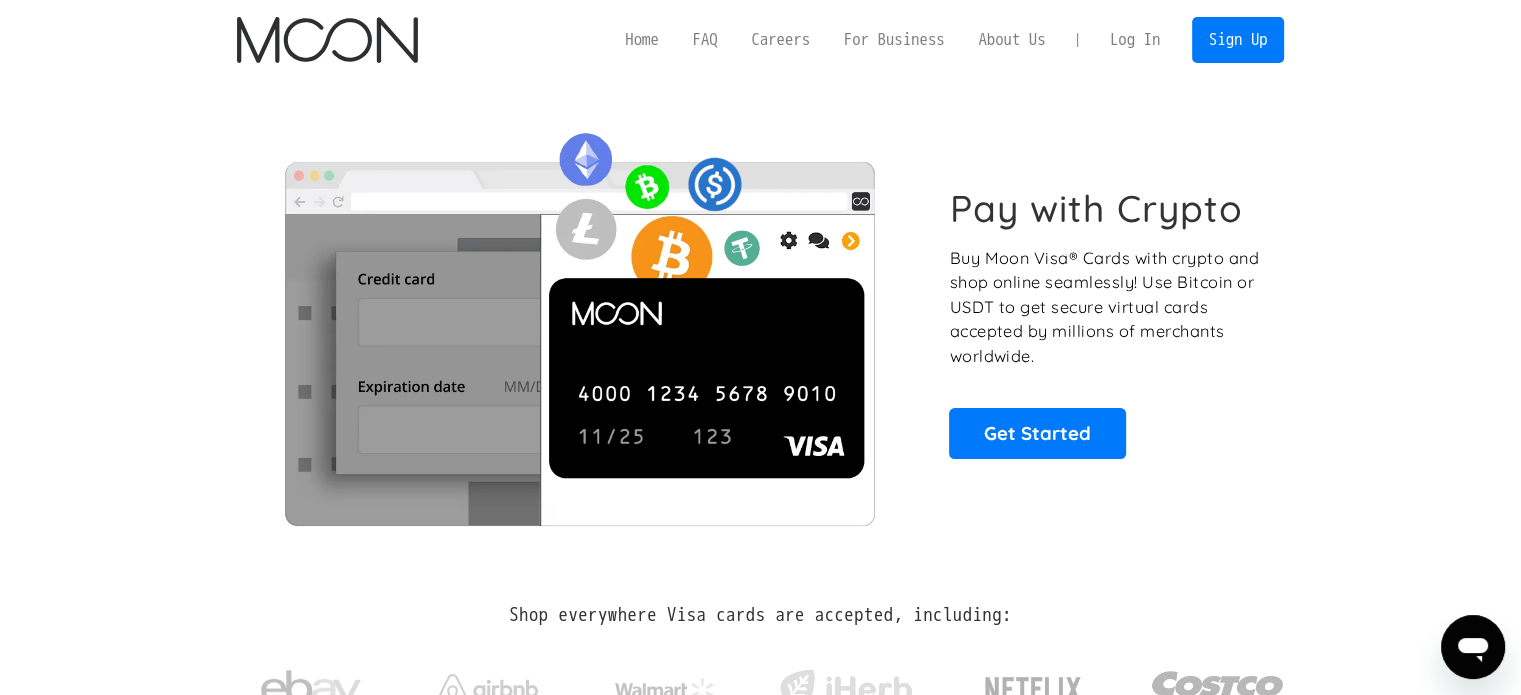 click on "Log In" at bounding box center [1135, 40] 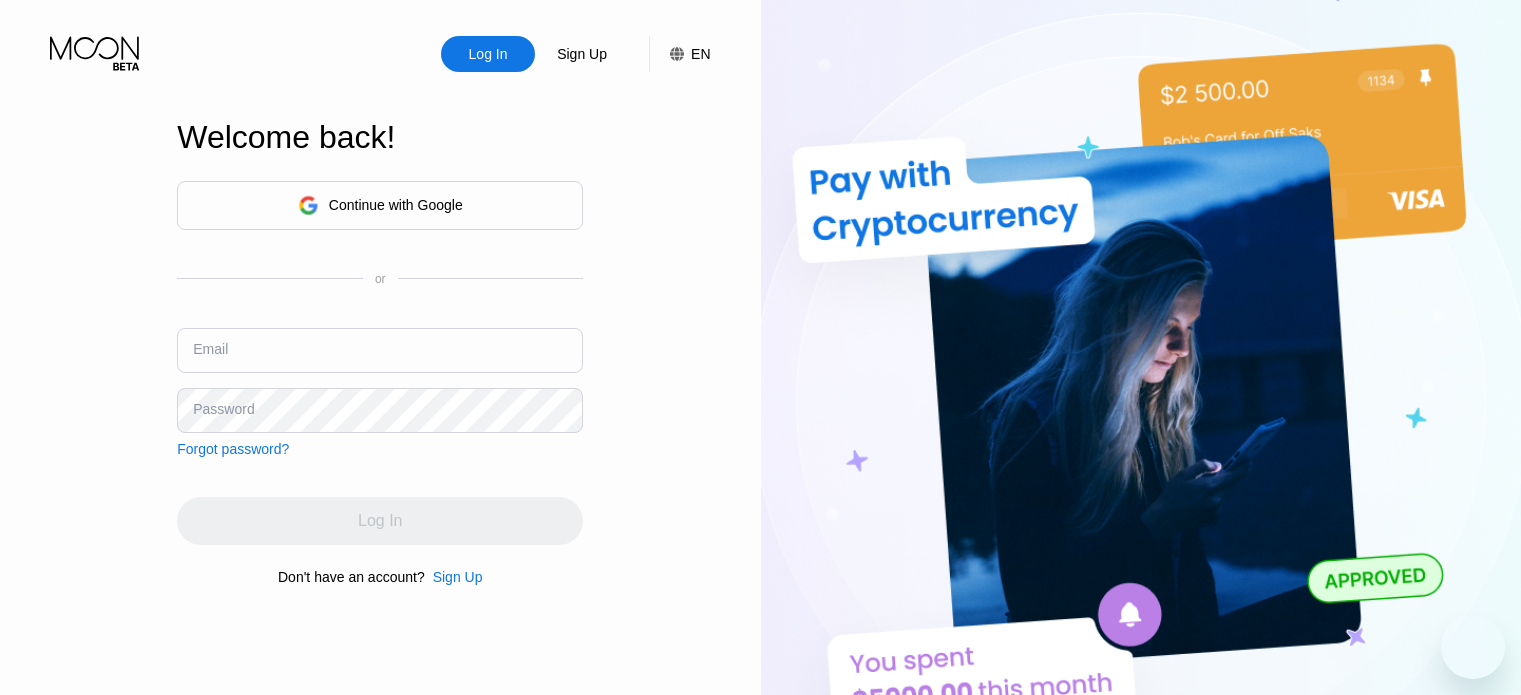 scroll, scrollTop: 0, scrollLeft: 0, axis: both 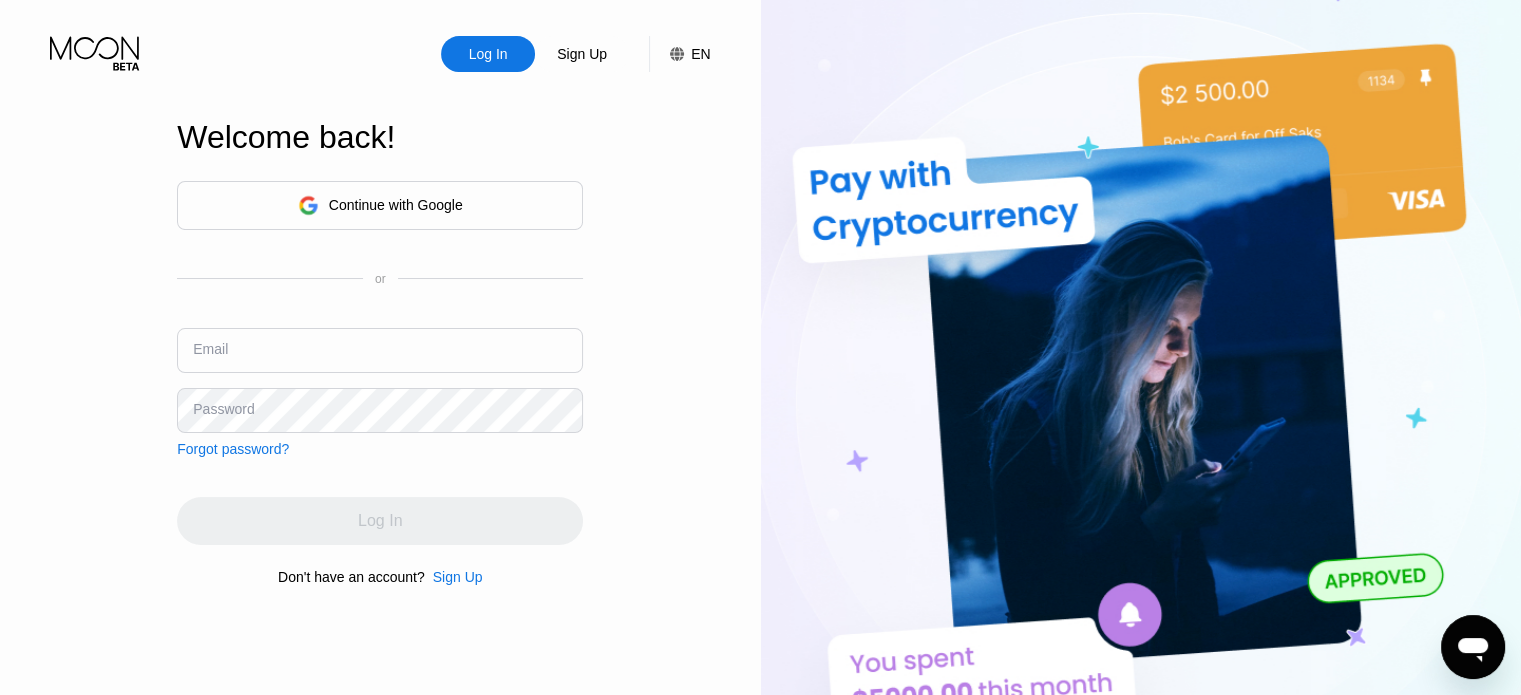 type on "[EMAIL]" 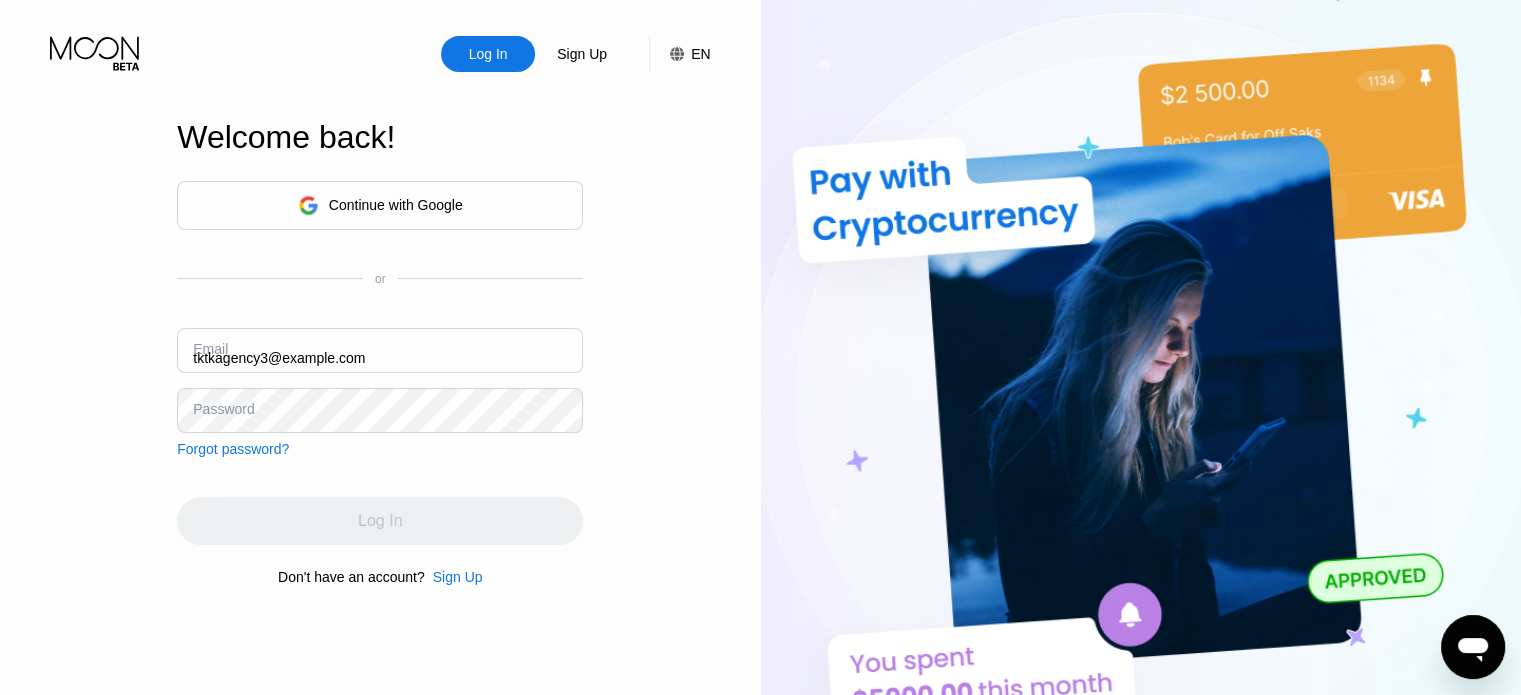 click on "tktkagency3@example.com" at bounding box center [380, 350] 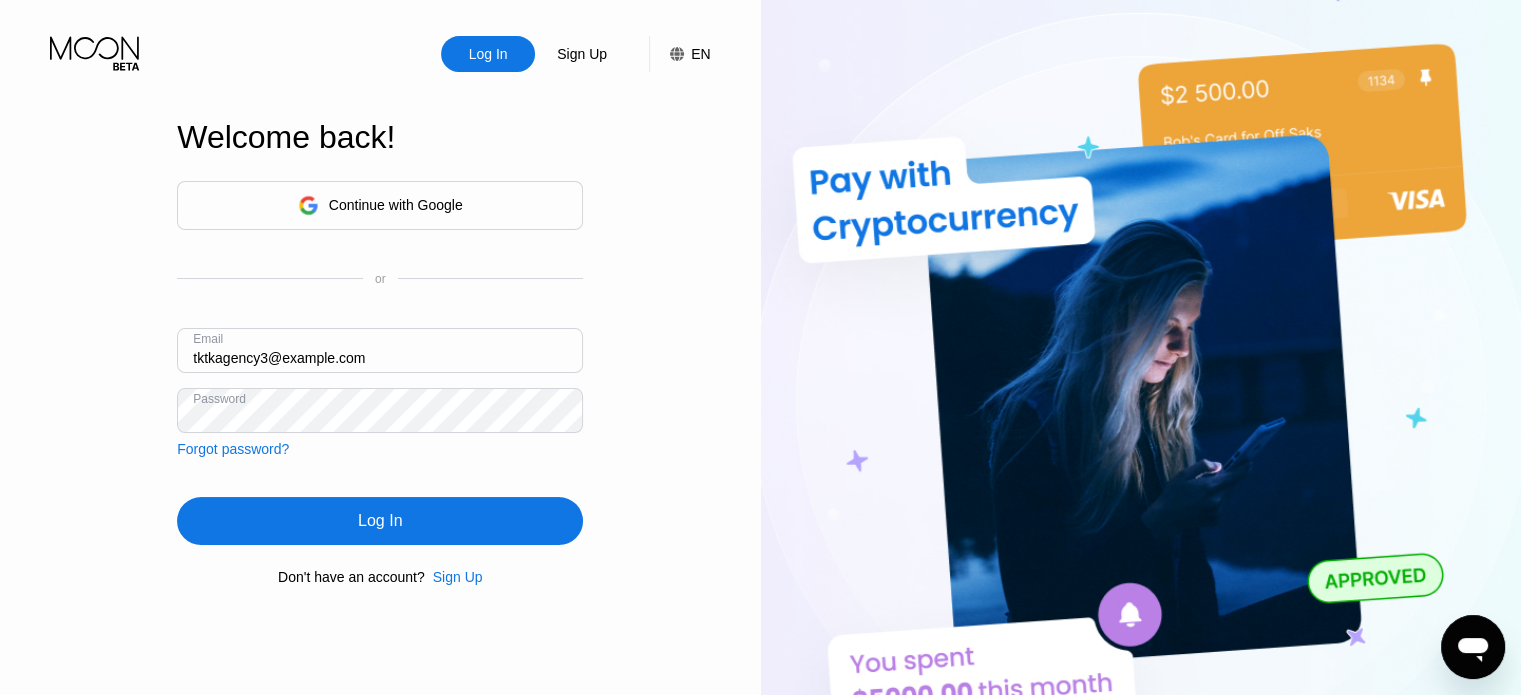 drag, startPoint x: 96, startPoint y: 412, endPoint x: 162, endPoint y: 455, distance: 78.77182 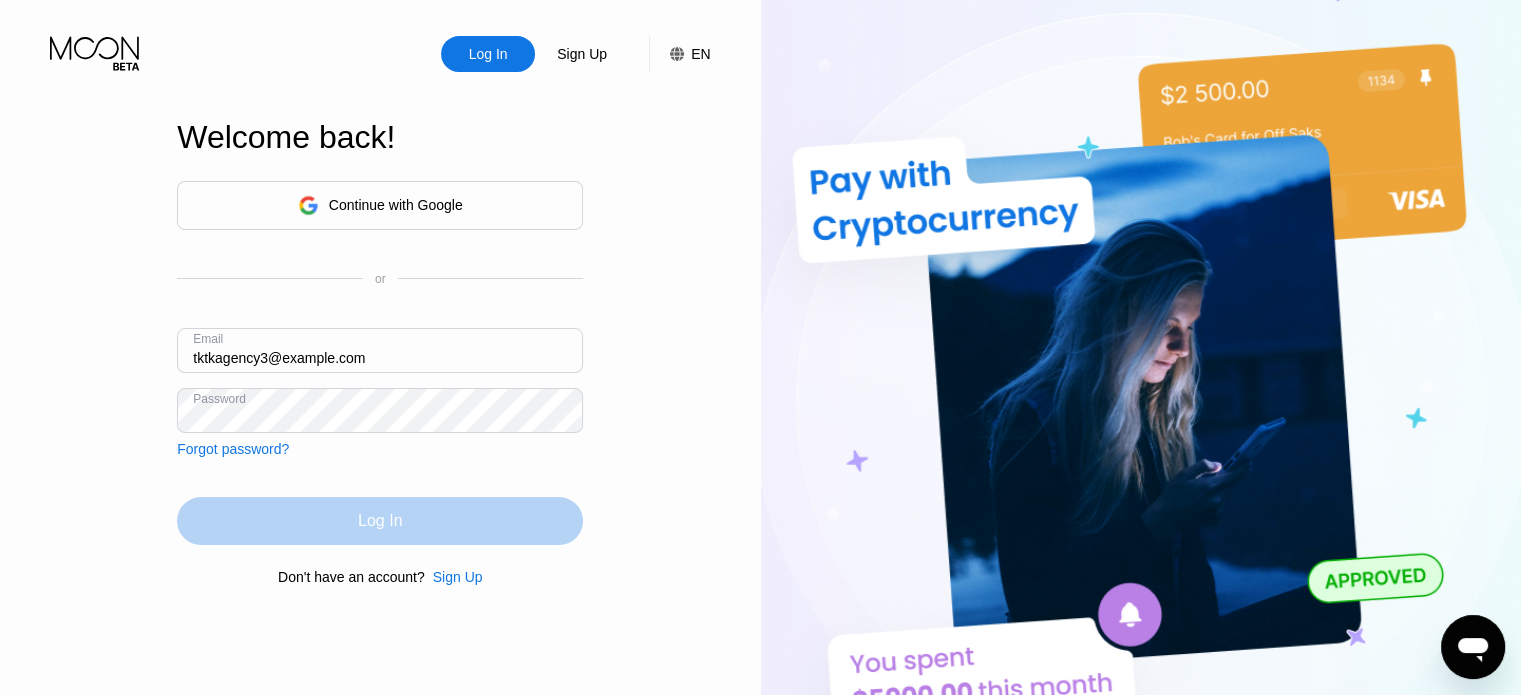 click on "Log In" at bounding box center [380, 521] 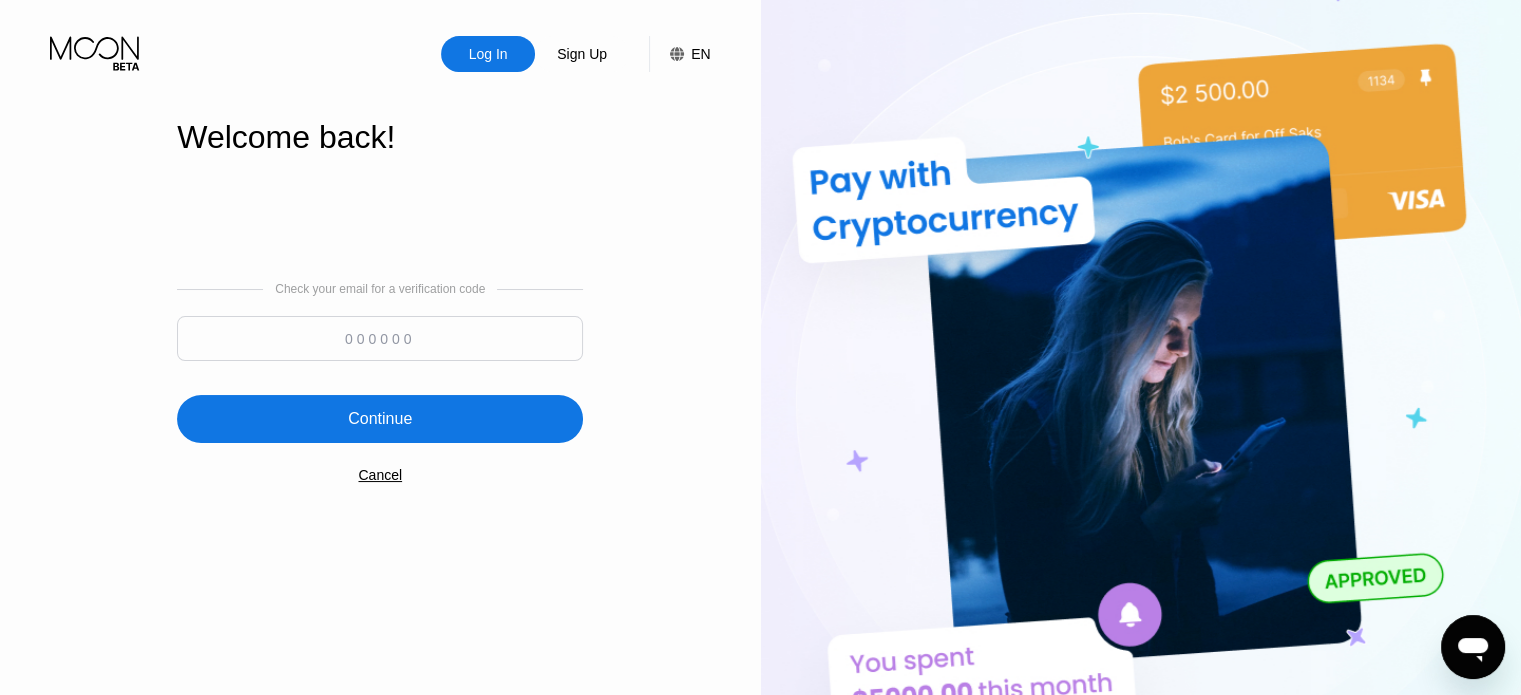 click at bounding box center [380, 338] 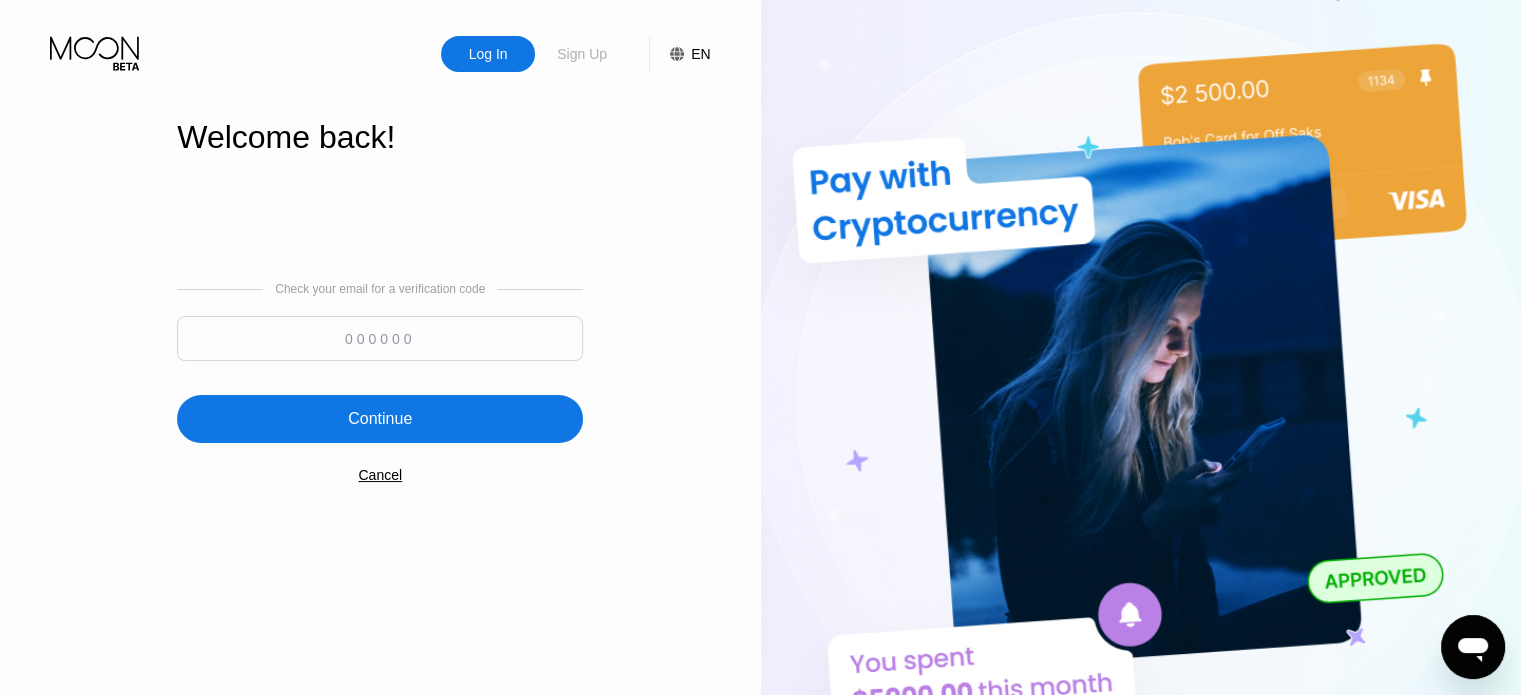 drag, startPoint x: 594, startPoint y: 61, endPoint x: 537, endPoint y: 82, distance: 60.74537 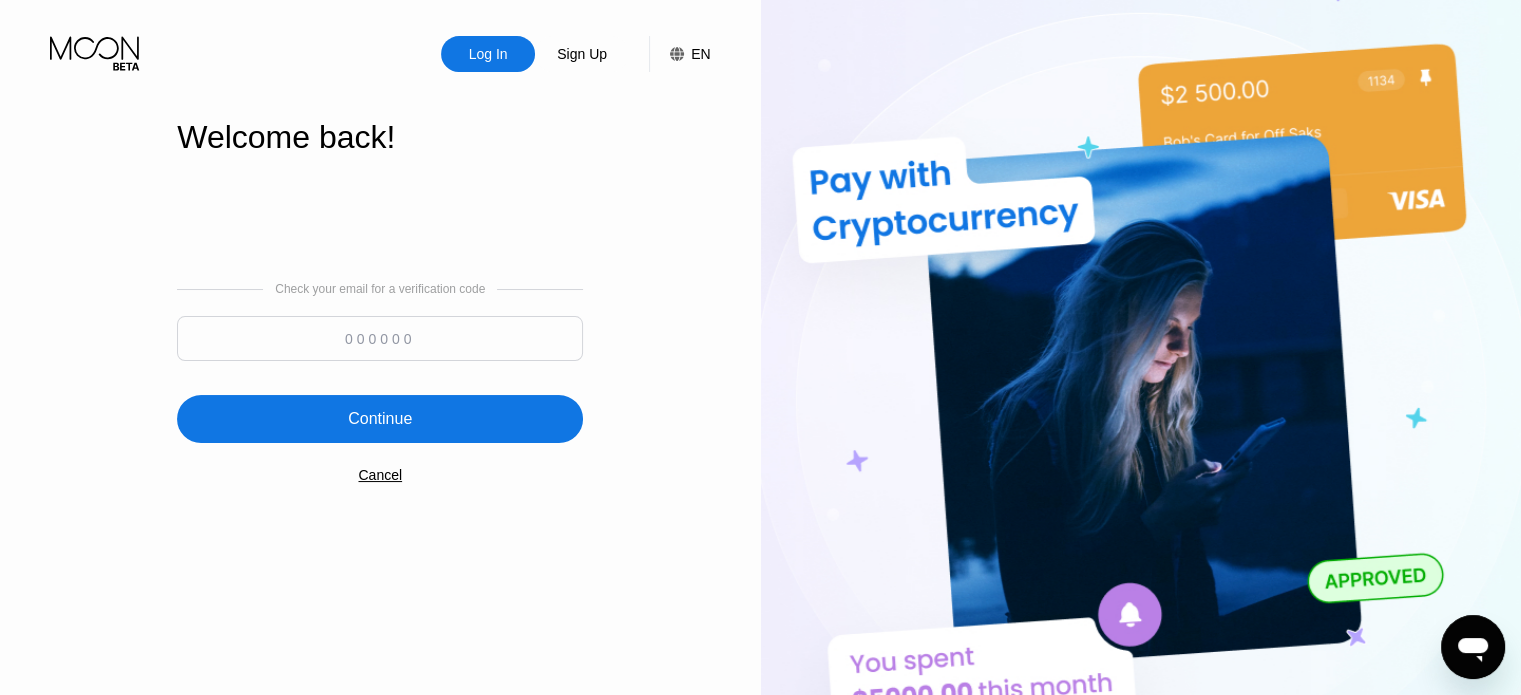 click on "Log In" at bounding box center (488, 54) 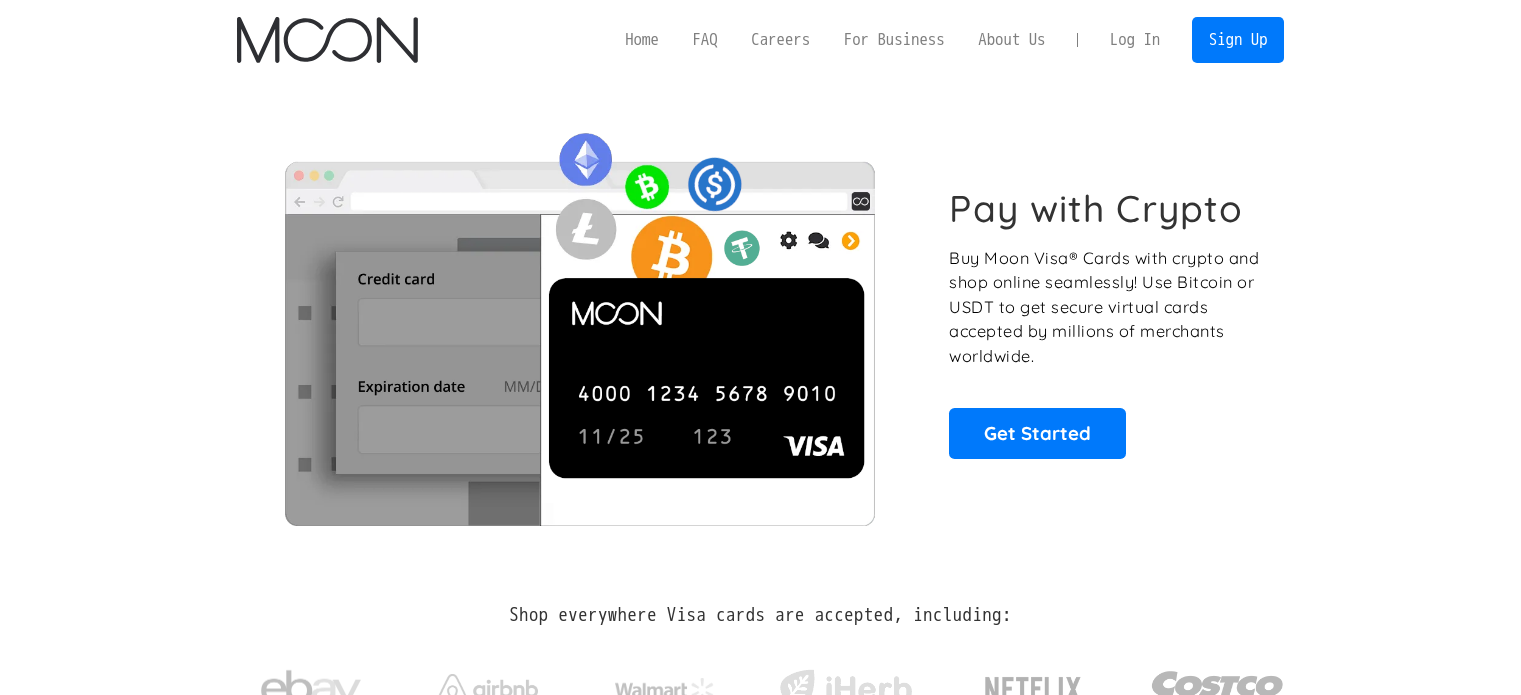 scroll, scrollTop: 0, scrollLeft: 0, axis: both 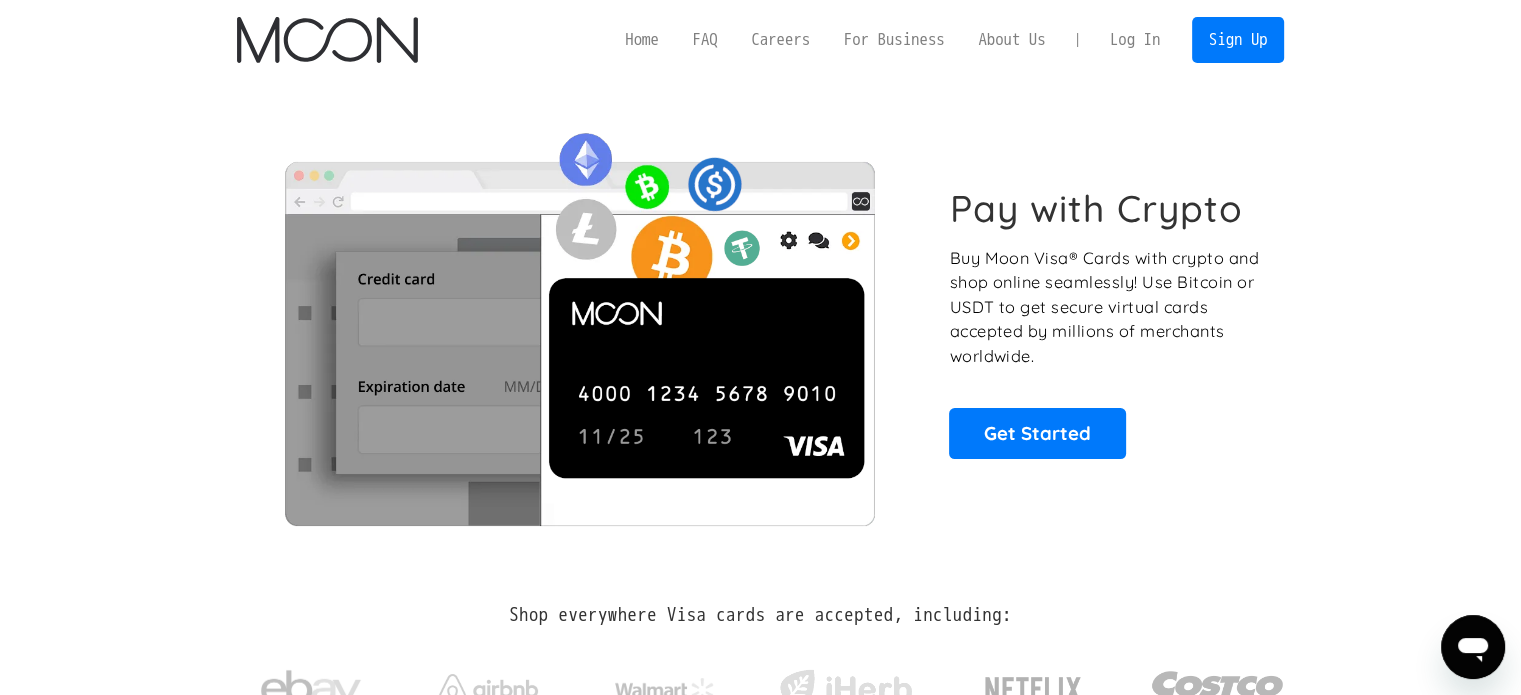 click on "Log In" at bounding box center (1135, 40) 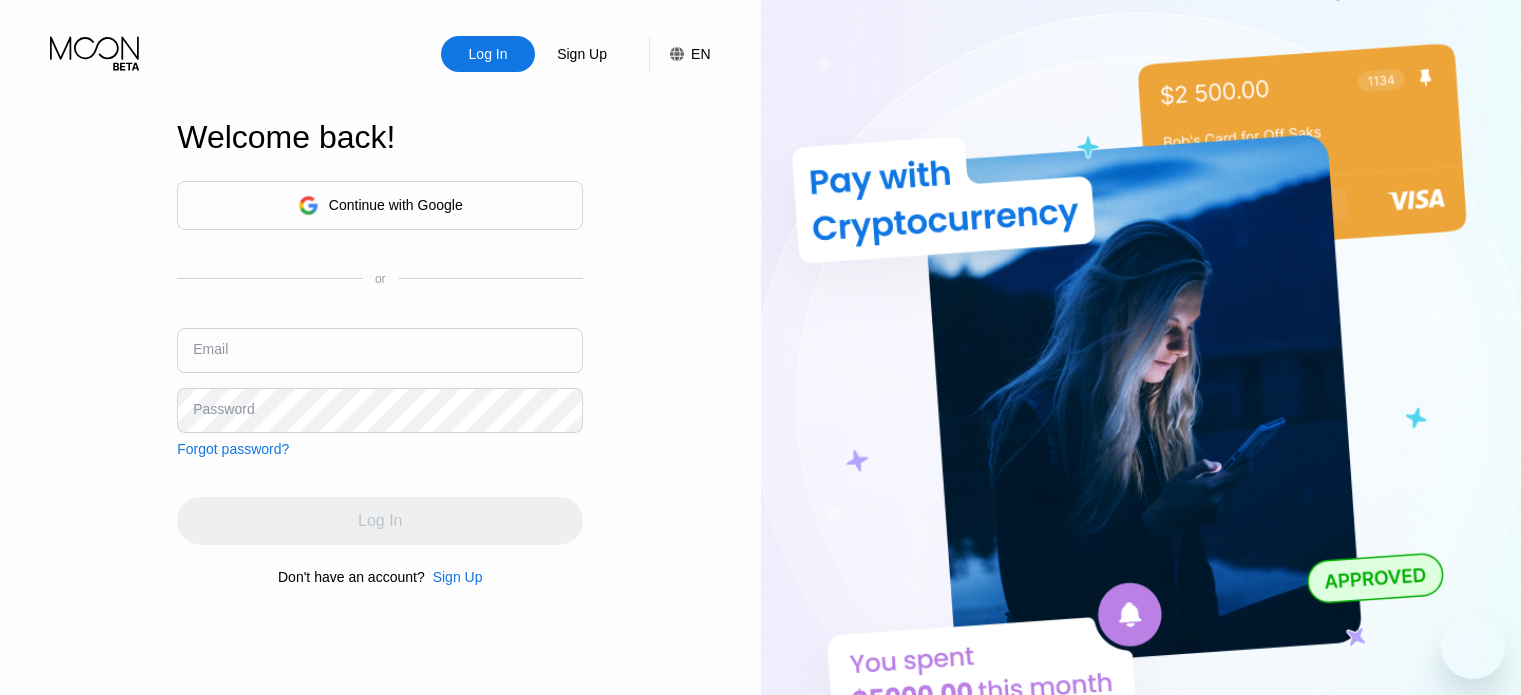 scroll, scrollTop: 0, scrollLeft: 0, axis: both 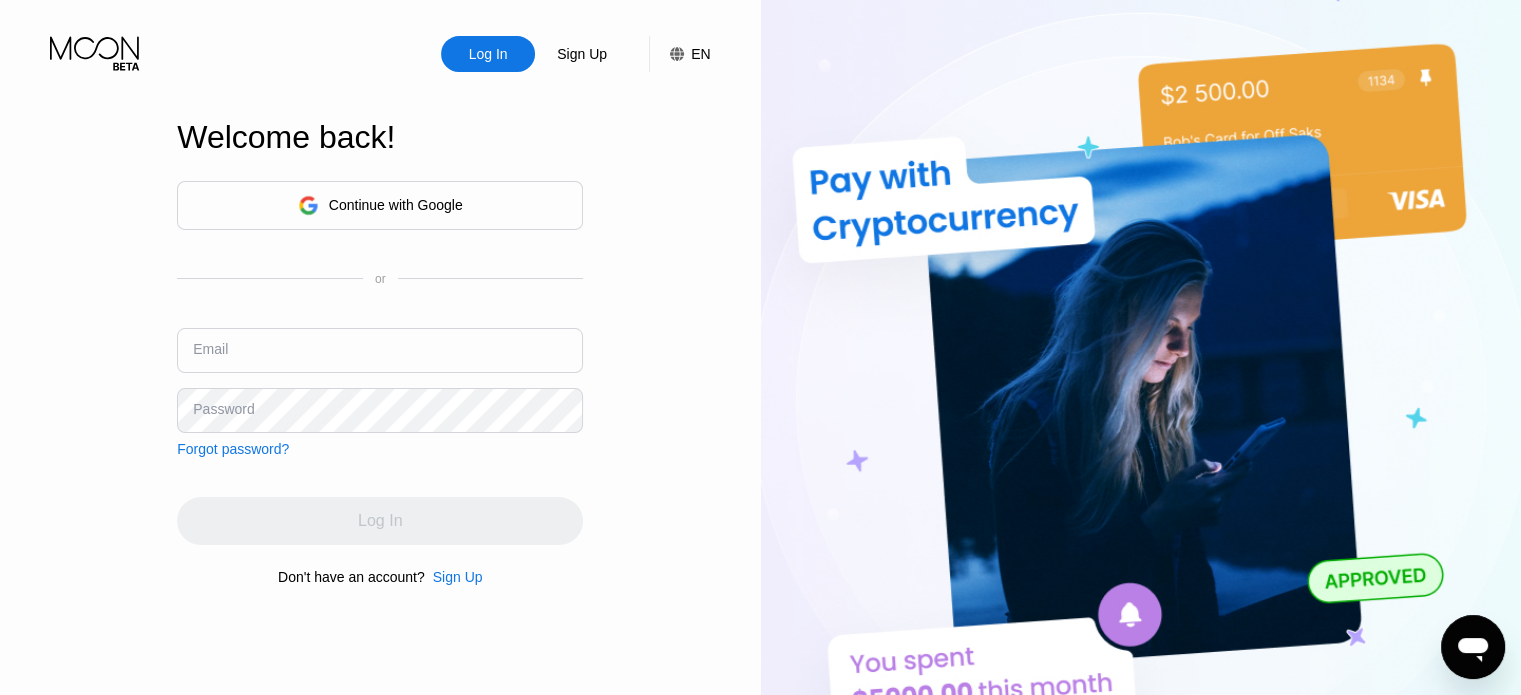 type on "[EMAIL]" 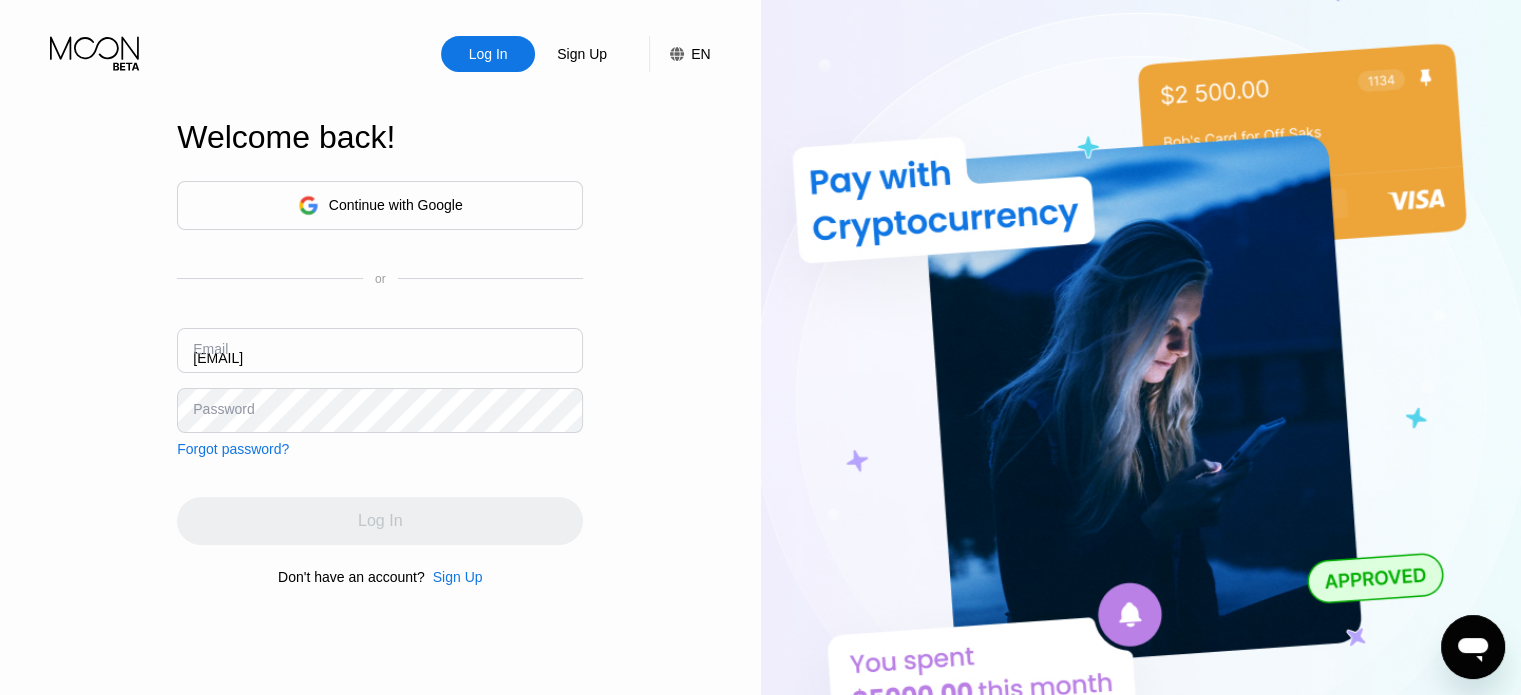 click on "tktkagency3@example.com" at bounding box center [380, 350] 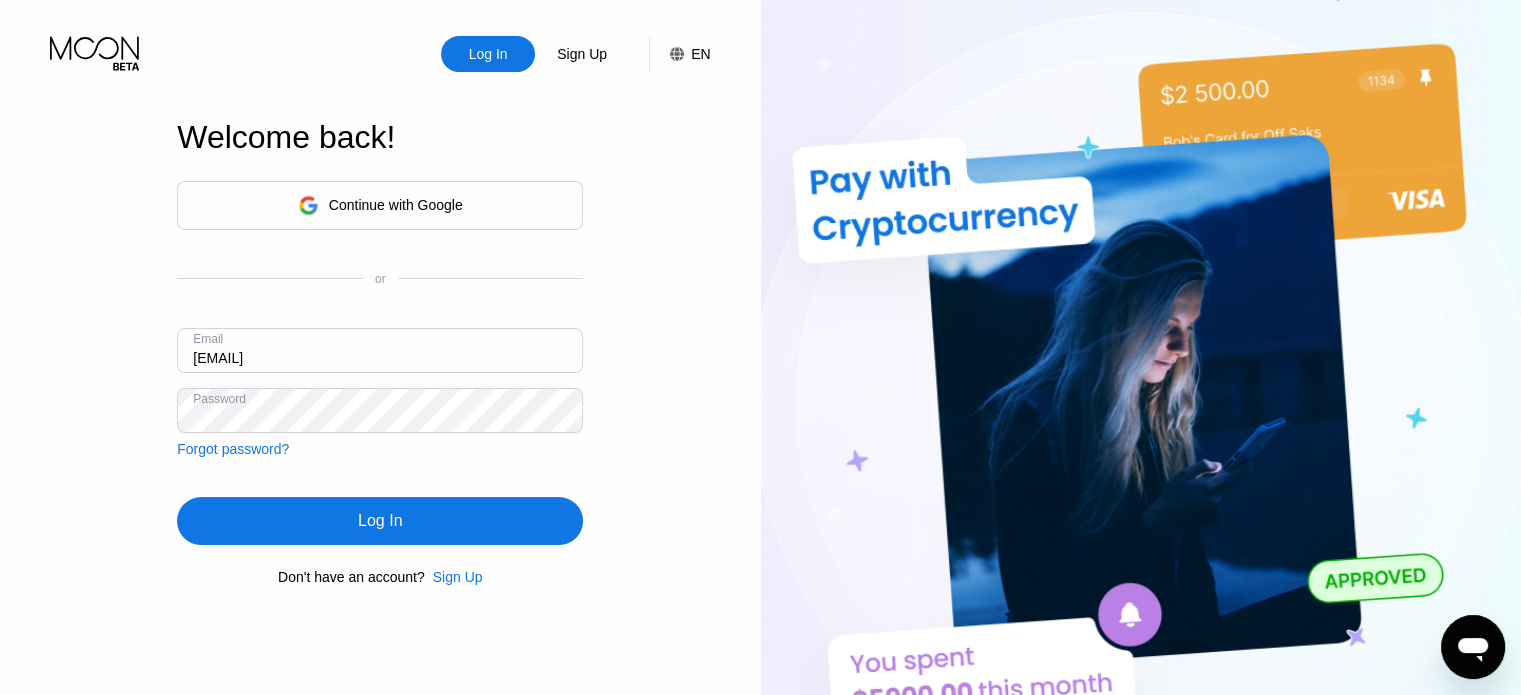 click on "[EMAIL]" at bounding box center (380, 350) 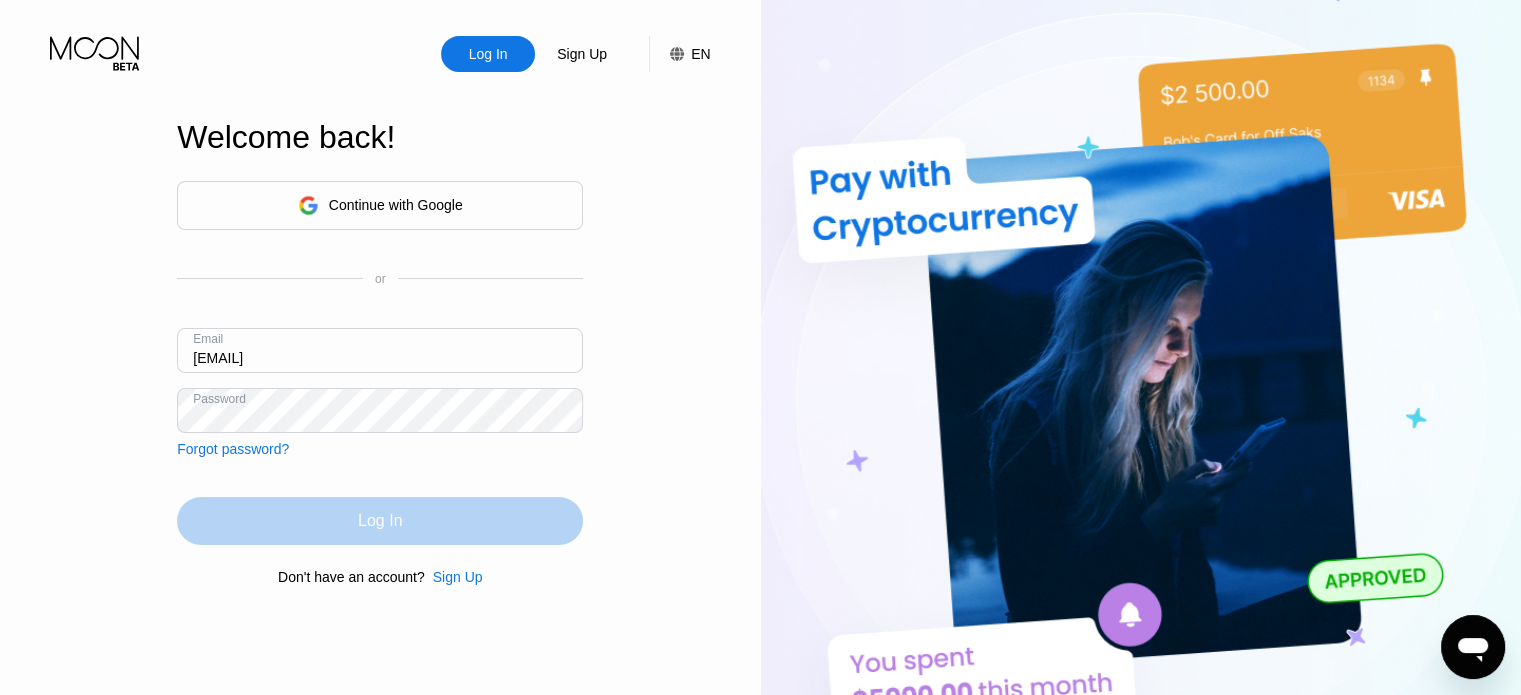 click on "Log In" at bounding box center (380, 521) 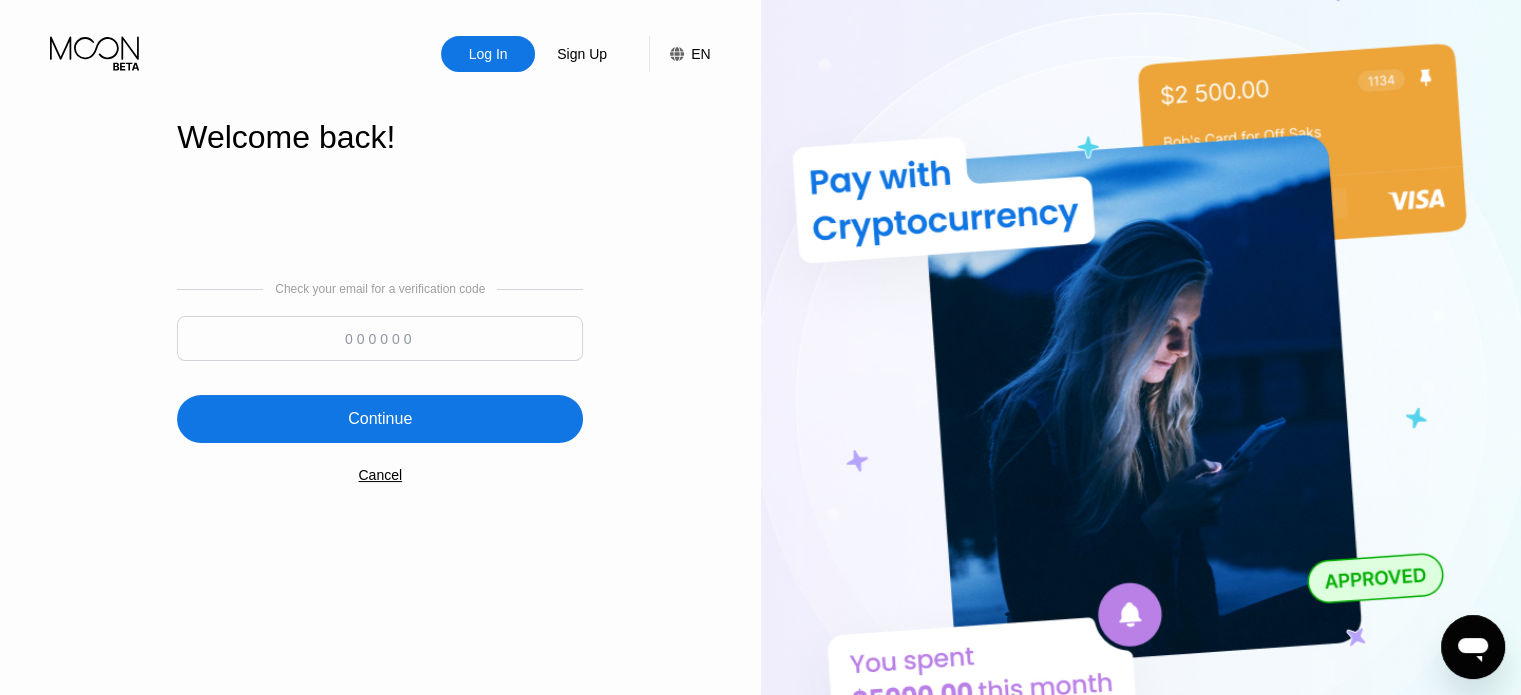 click at bounding box center [380, 338] 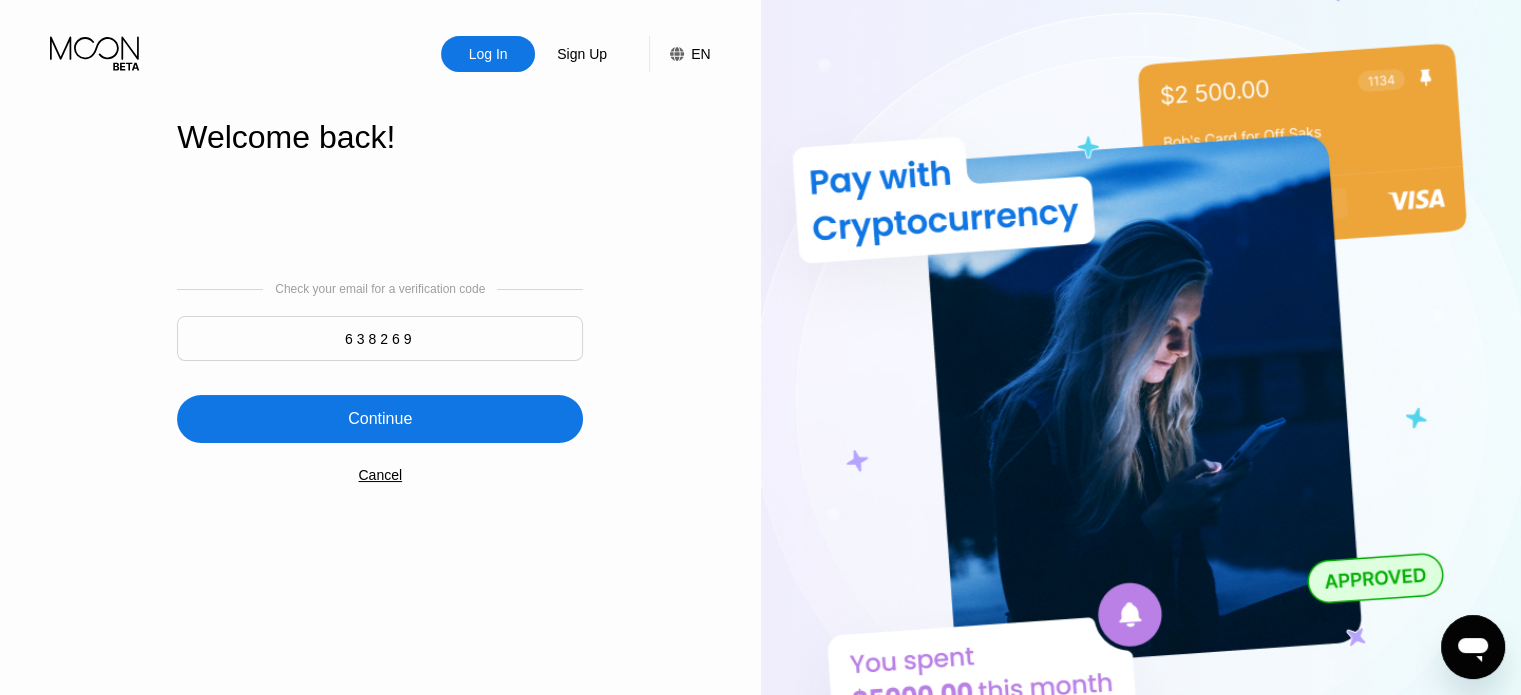 type on "638269" 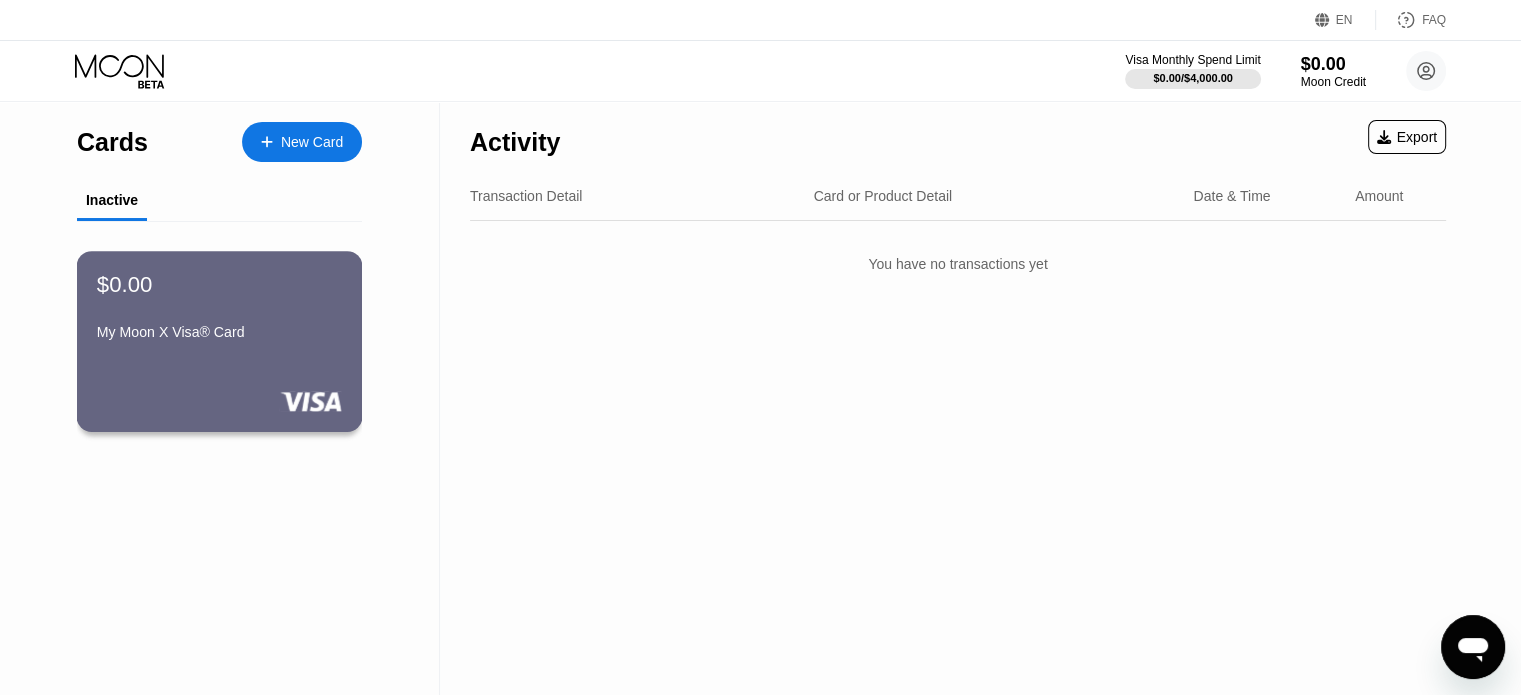 click on "$0.00 My Moon X Visa® Card" at bounding box center (220, 341) 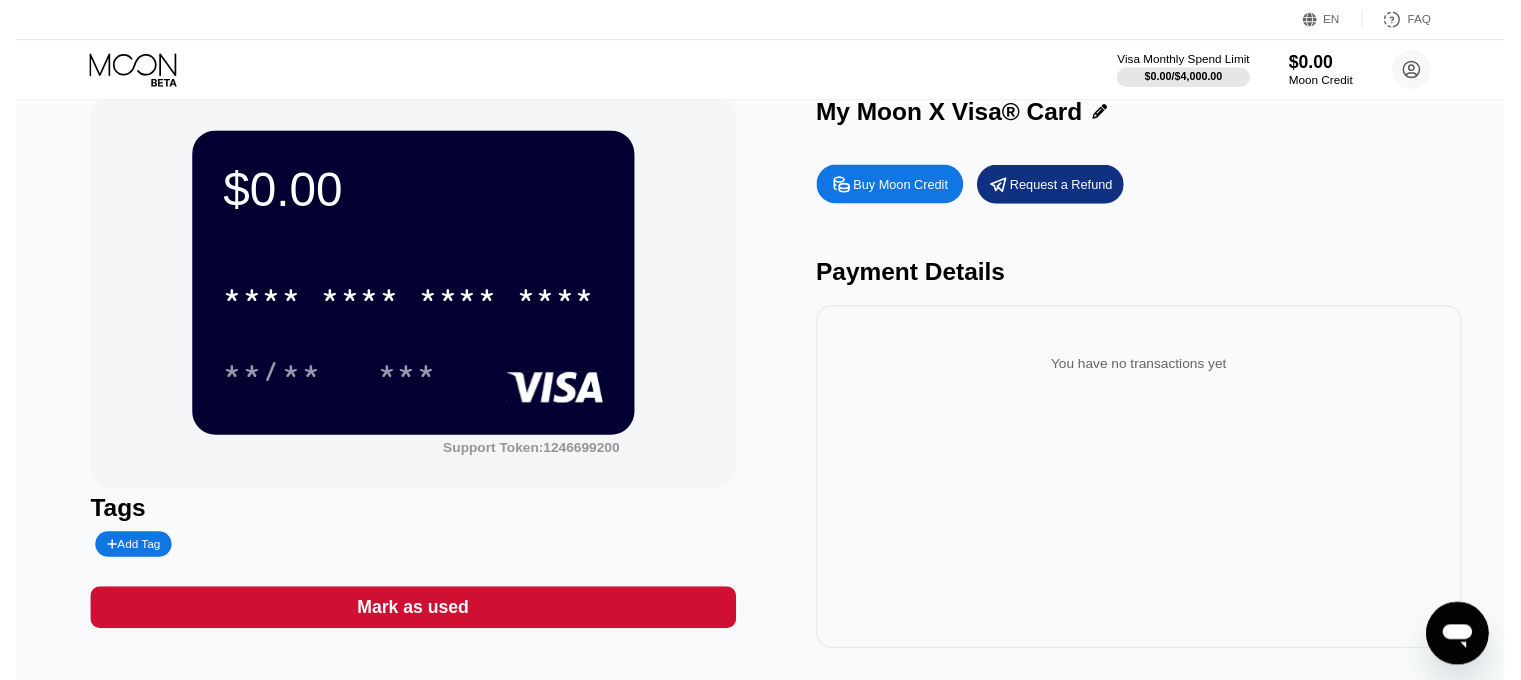 scroll, scrollTop: 0, scrollLeft: 0, axis: both 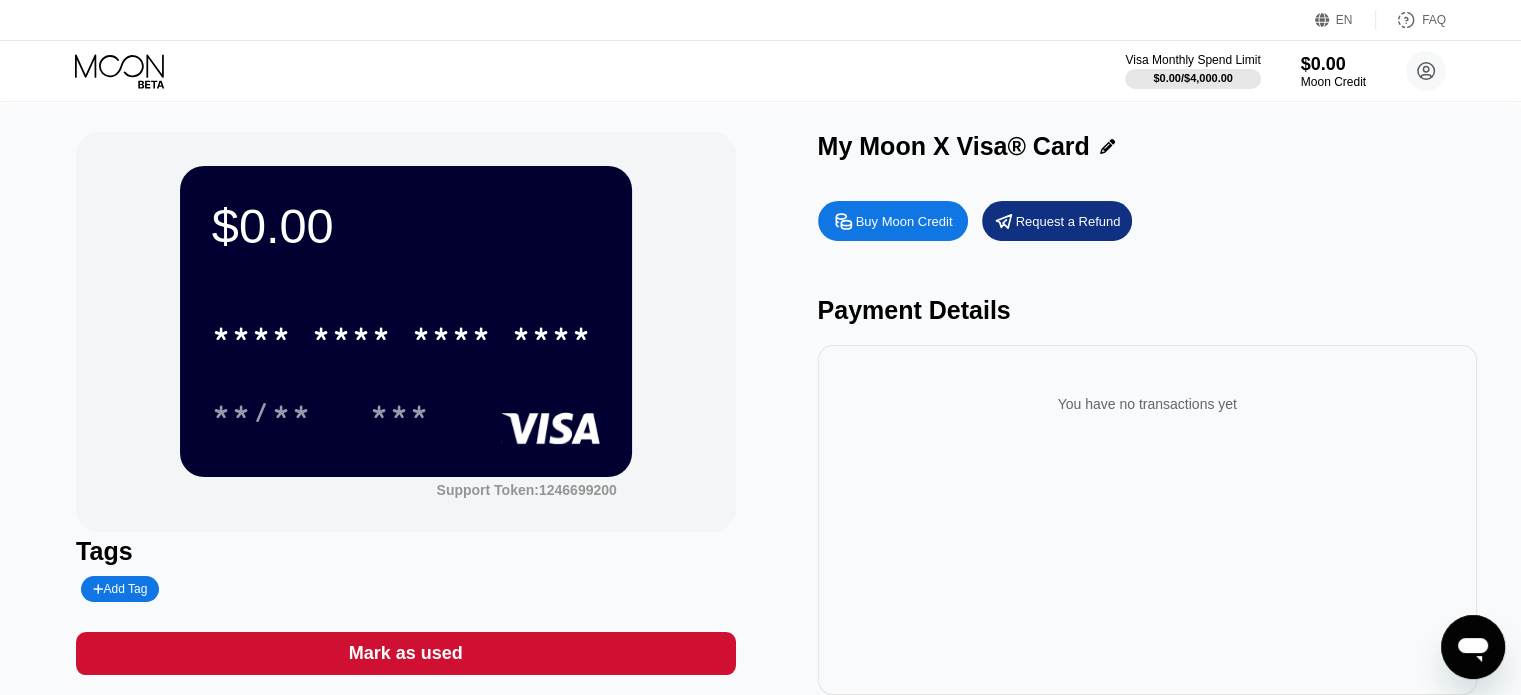 click on "Buy Moon Credit" at bounding box center (904, 221) 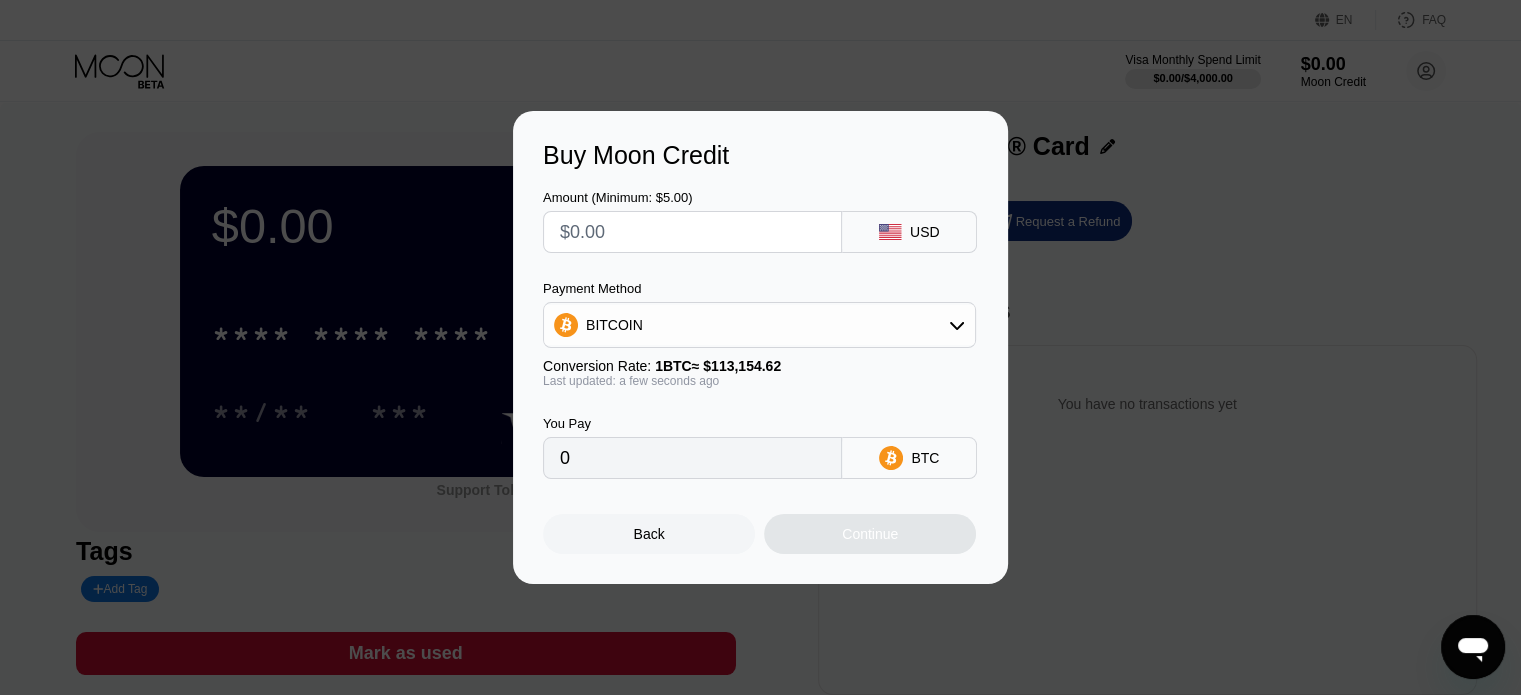 click on "USD" at bounding box center (909, 232) 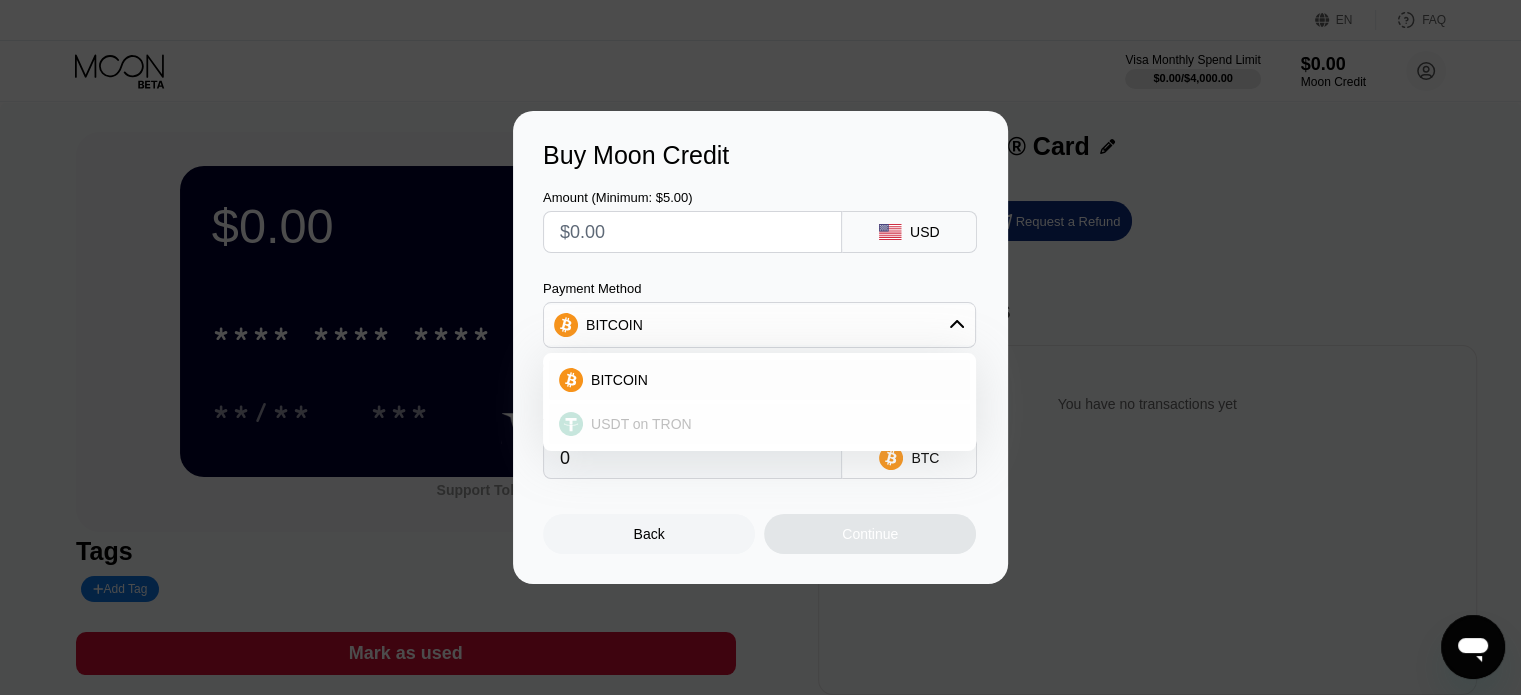 click on "USDT on TRON" at bounding box center (641, 424) 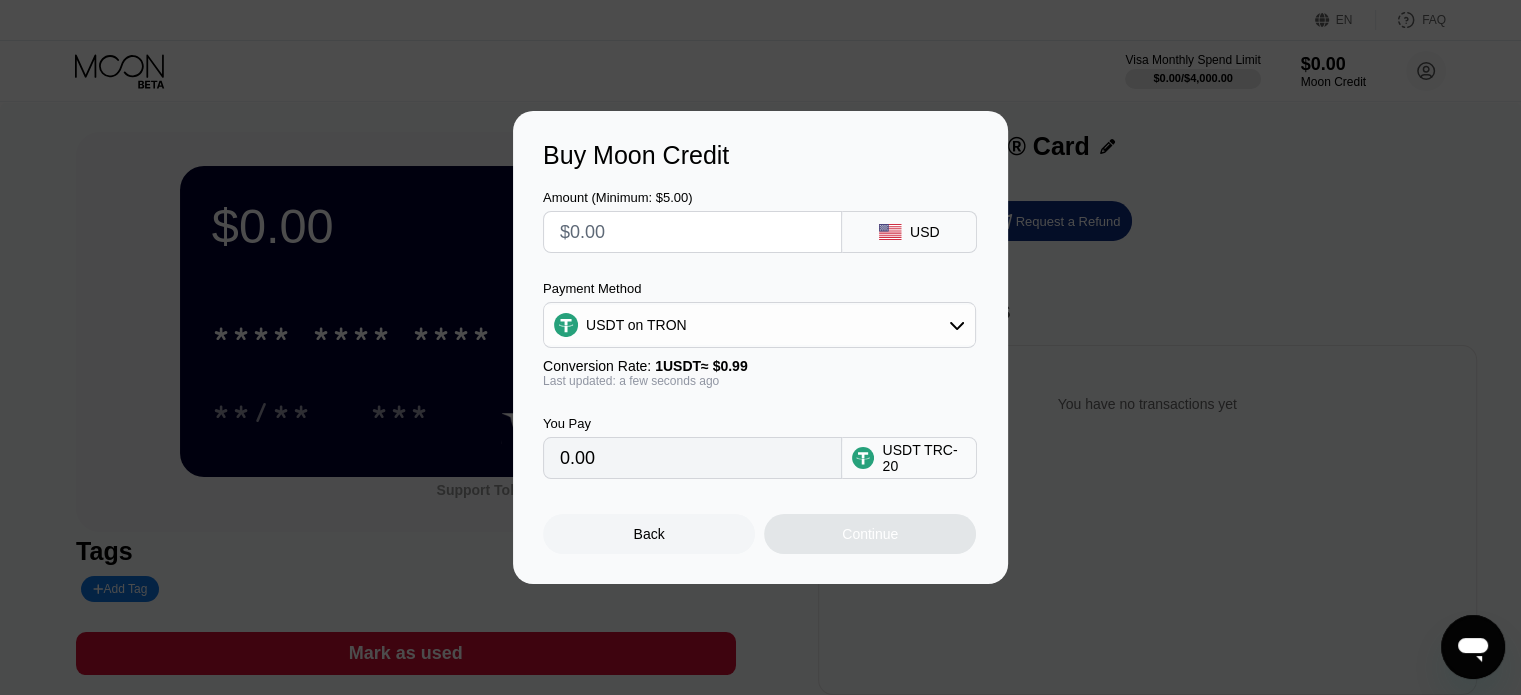click at bounding box center (692, 232) 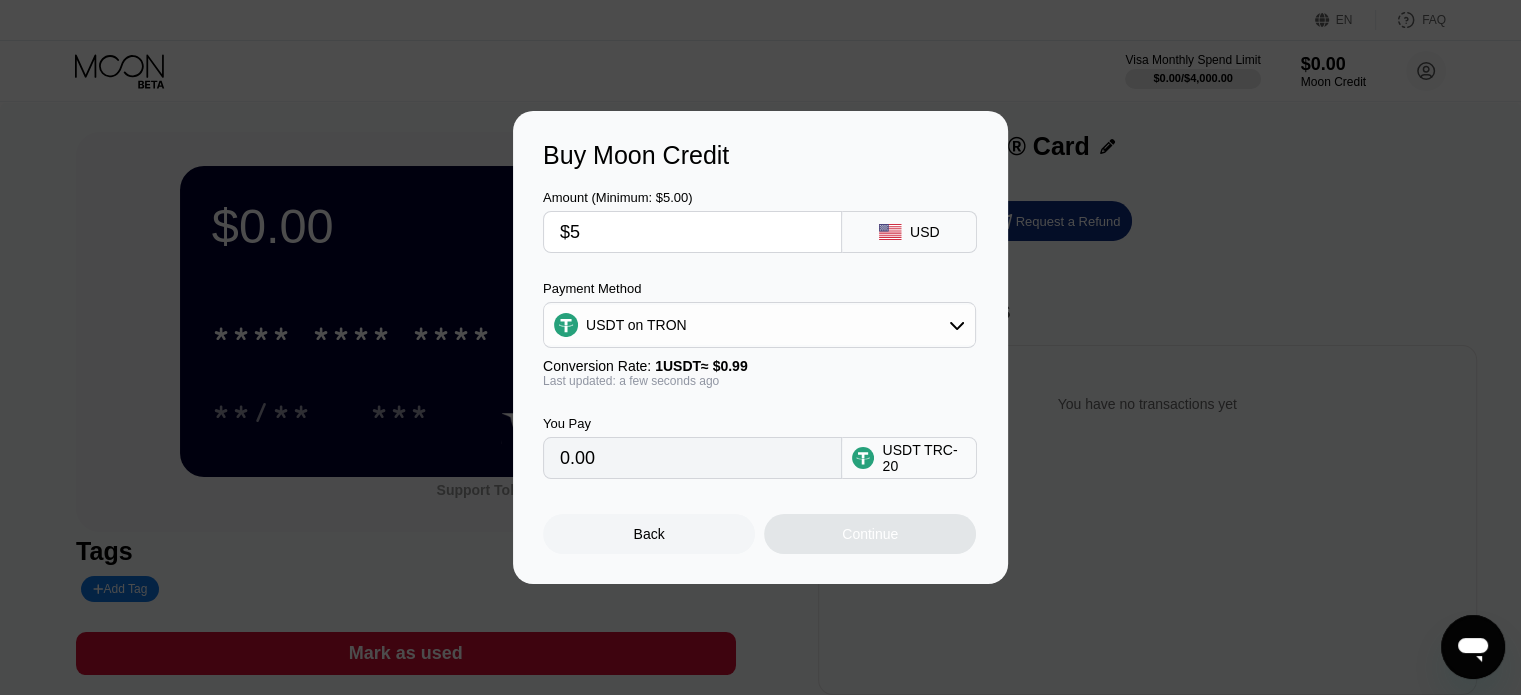type on "5.05" 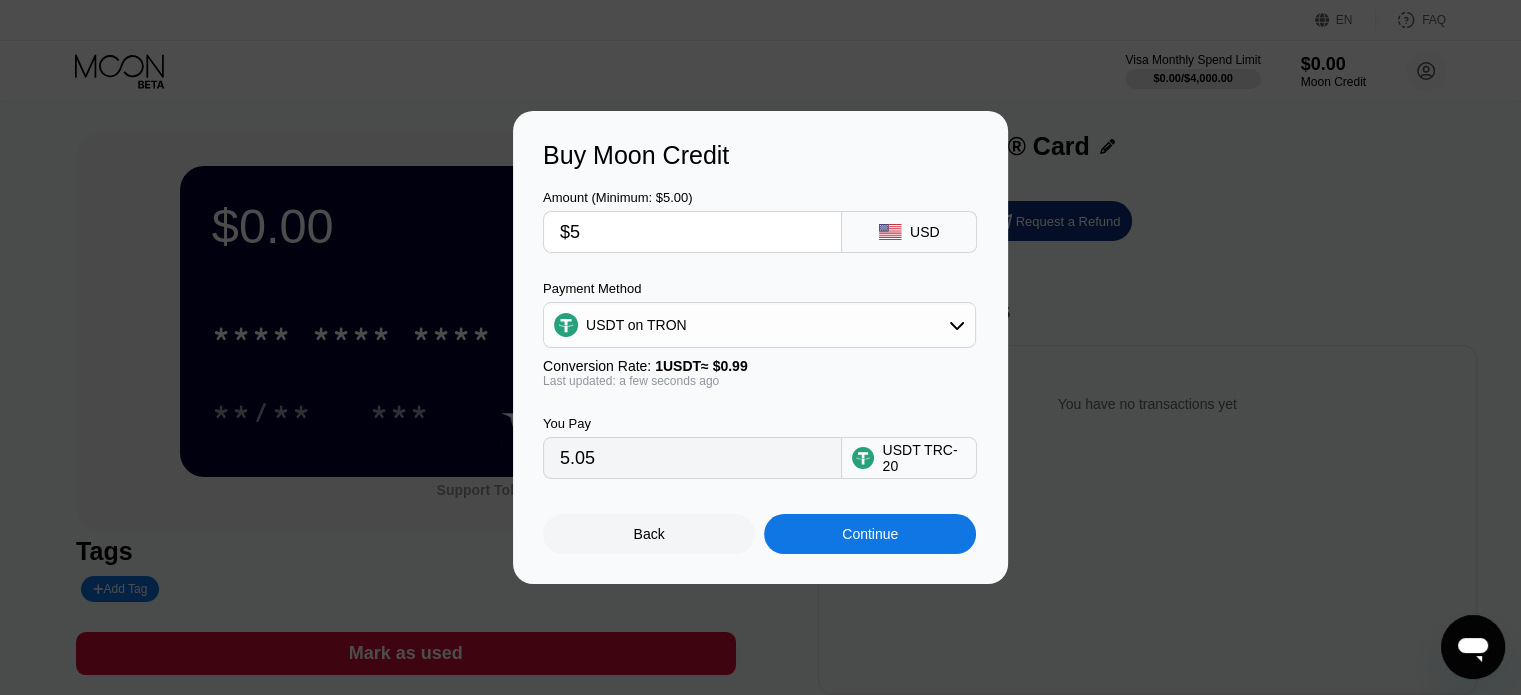 type on "$5" 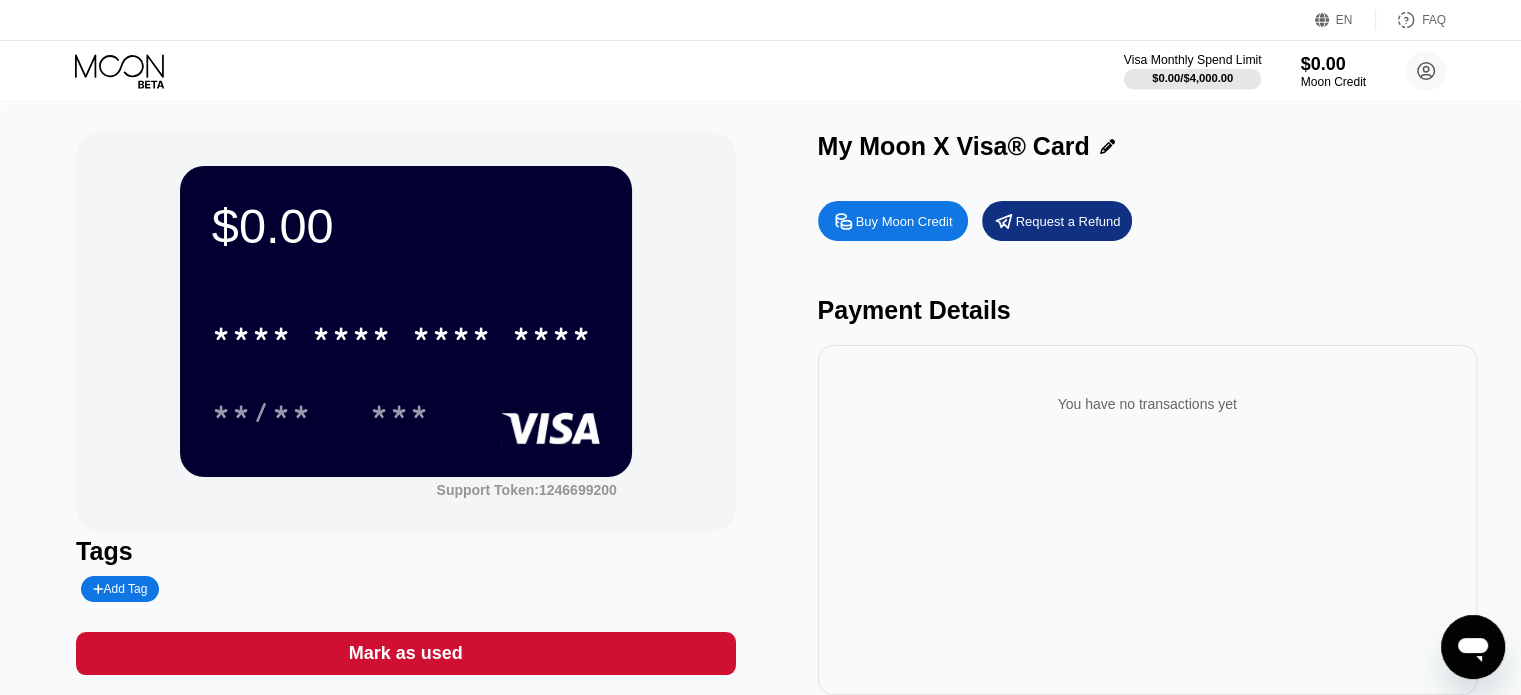 click on "Visa Monthly Spend Limit" at bounding box center [1193, 60] 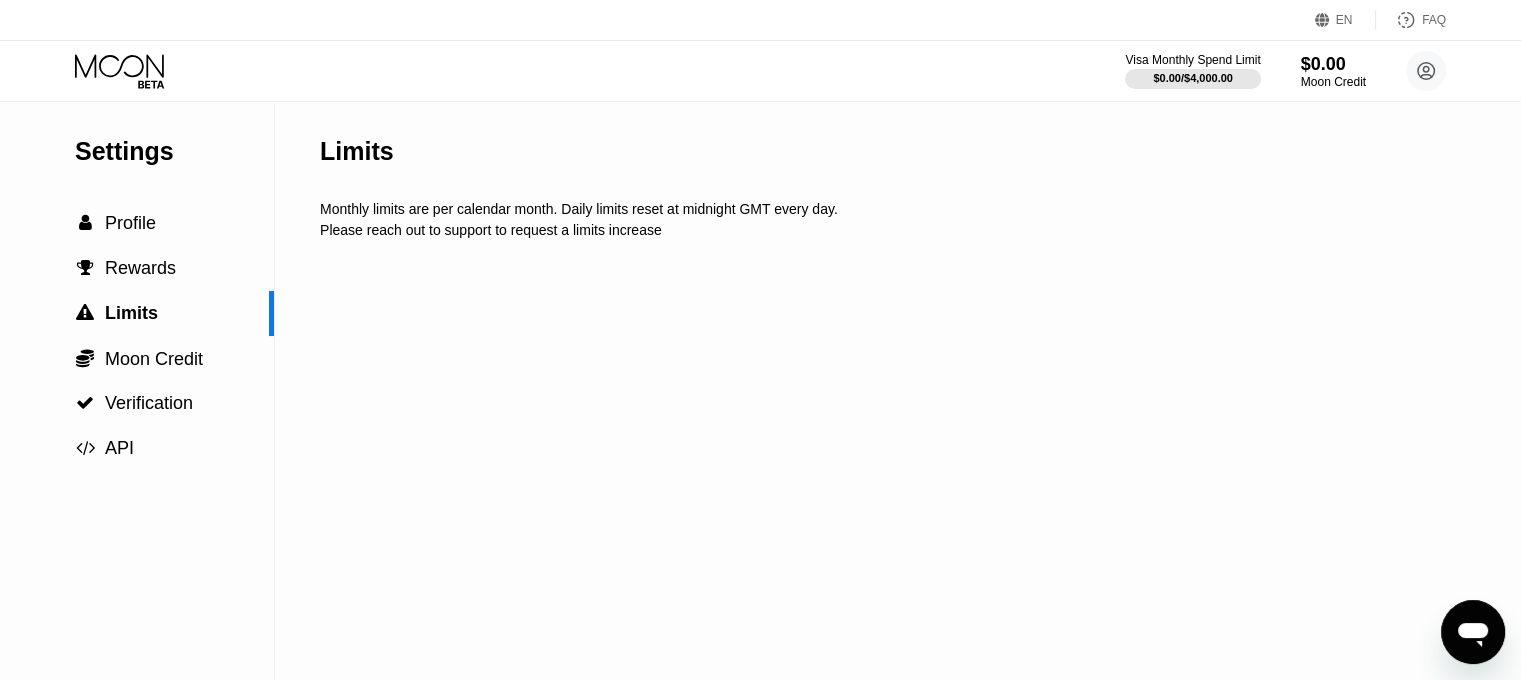 click on "Settings  Profile  Rewards  Limits  Moon Credit  Verification  API" at bounding box center [137, 286] 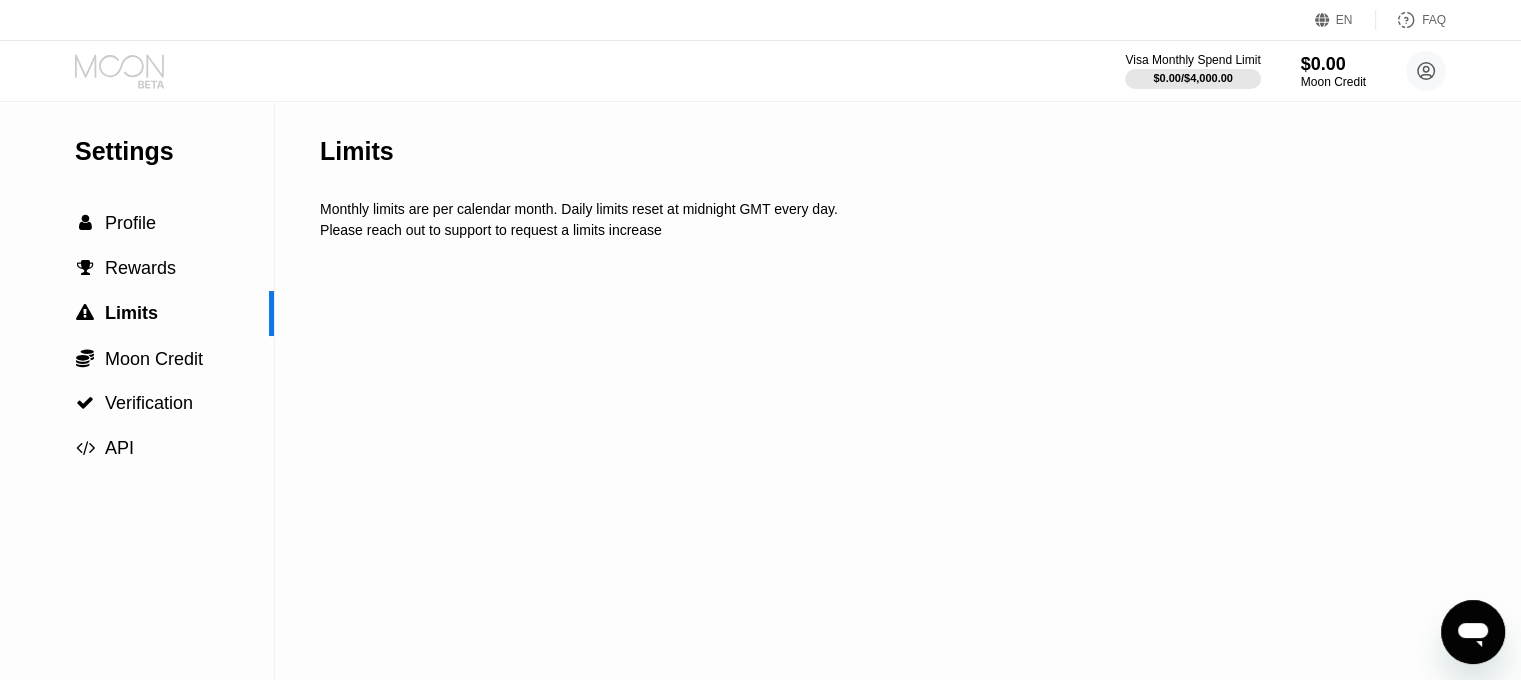 click 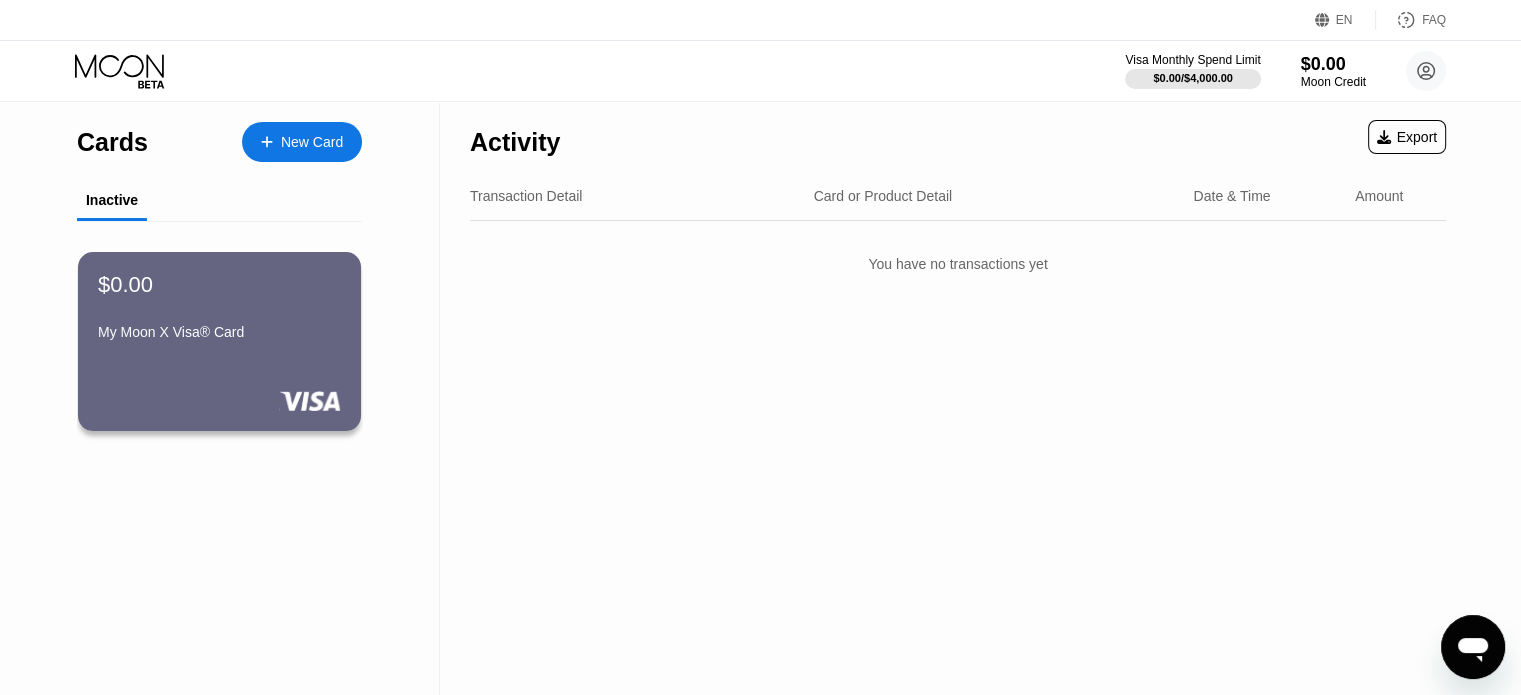 click on "New Card" at bounding box center (302, 142) 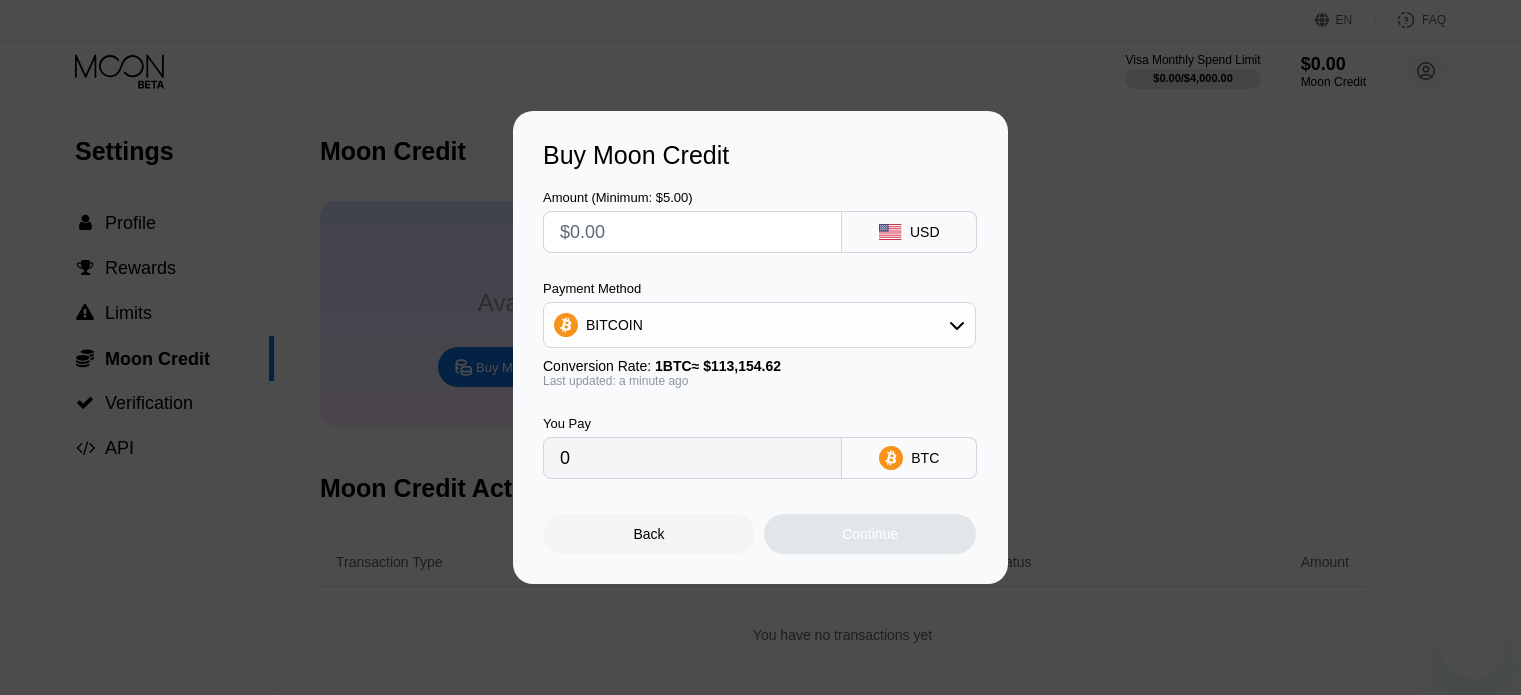 scroll, scrollTop: 0, scrollLeft: 0, axis: both 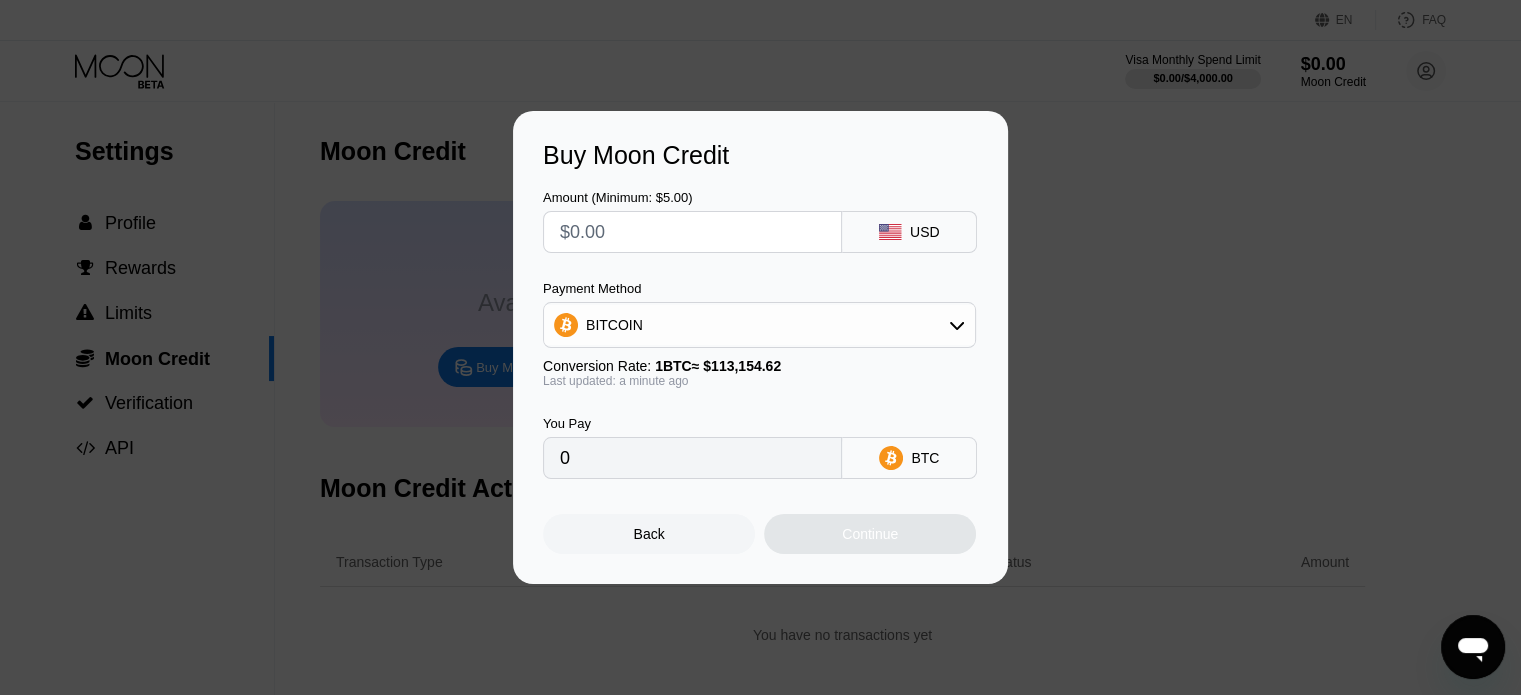 type on "$7" 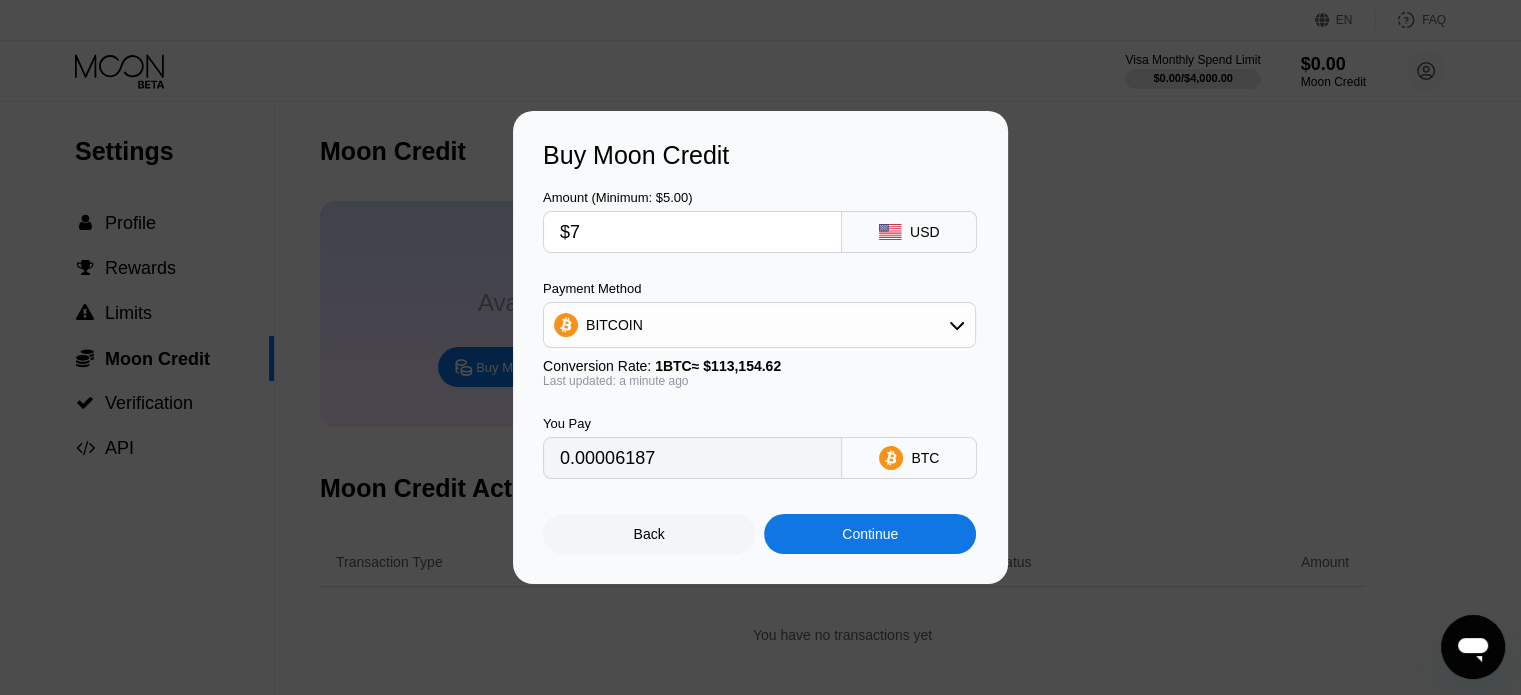type on "0.00006187" 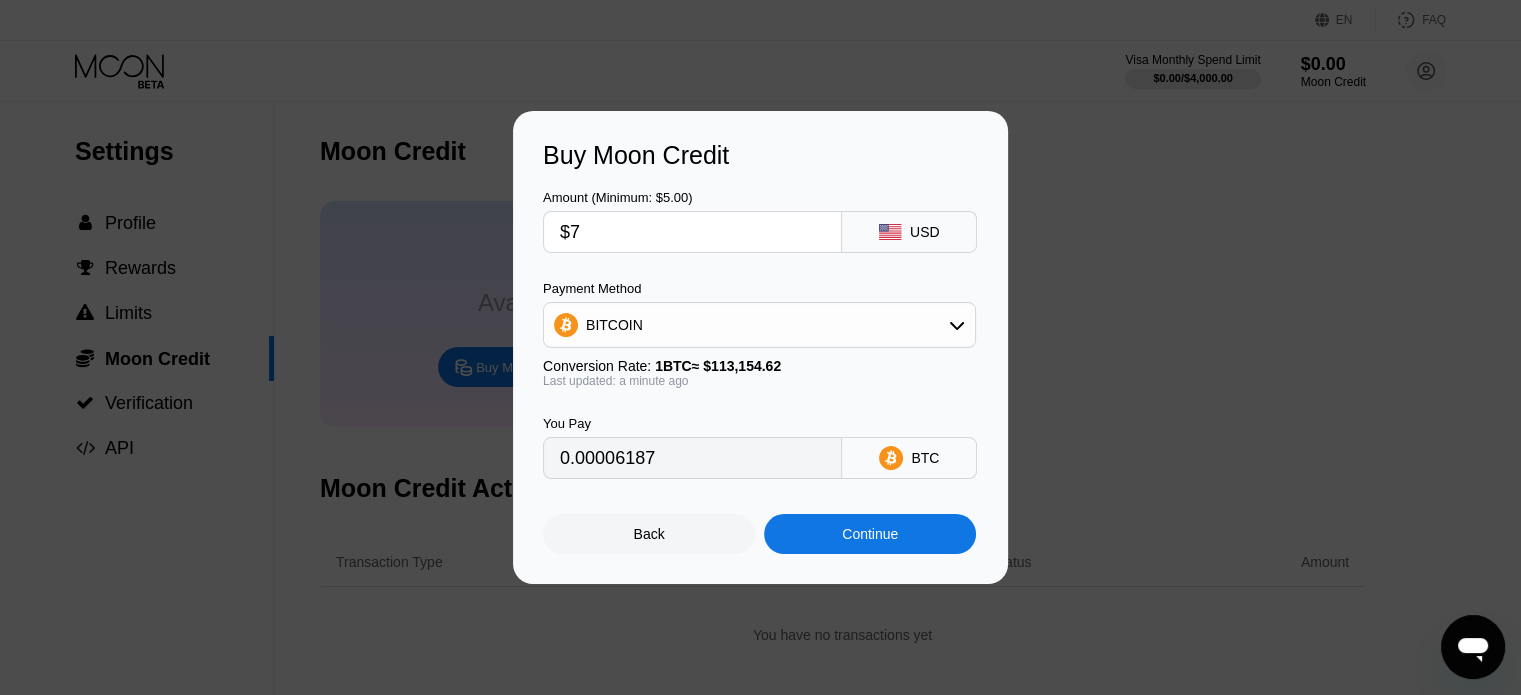 type on "$7" 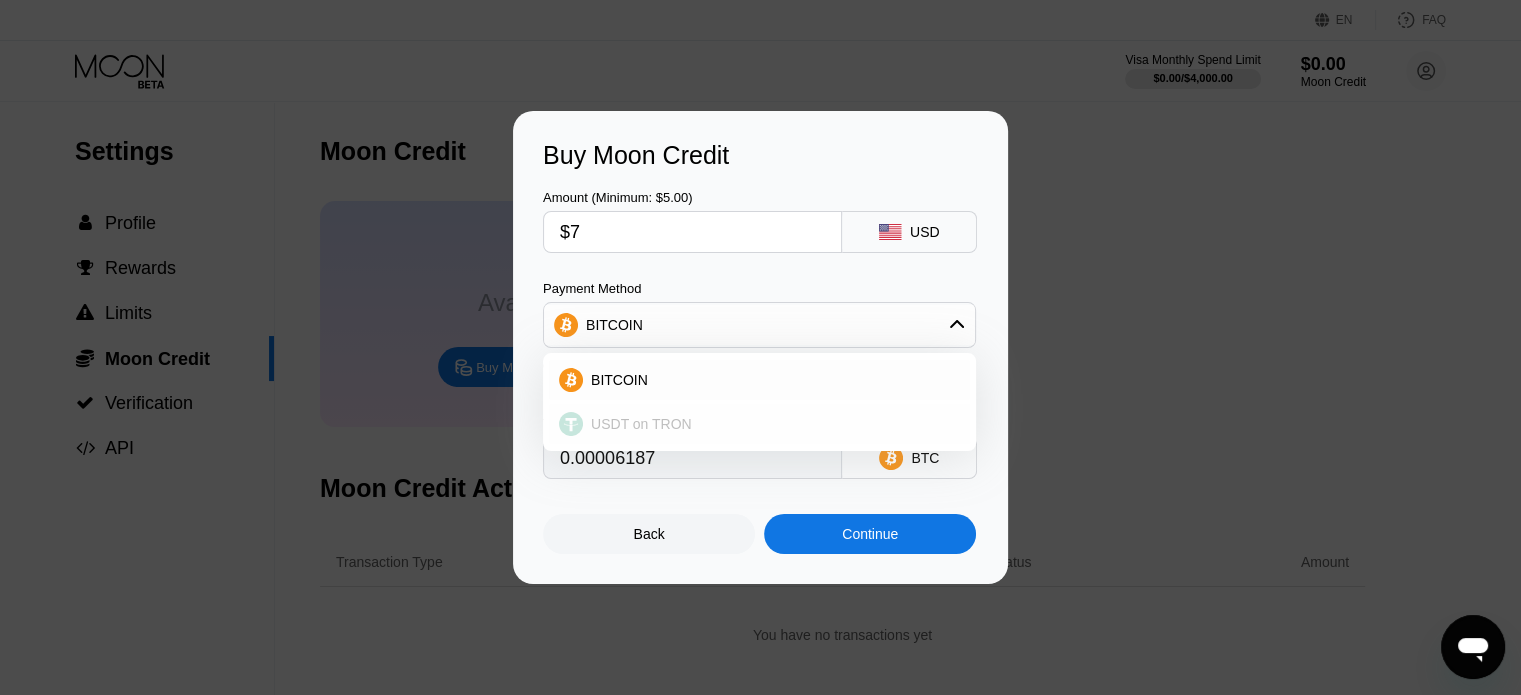 click on "USDT on TRON" at bounding box center [641, 424] 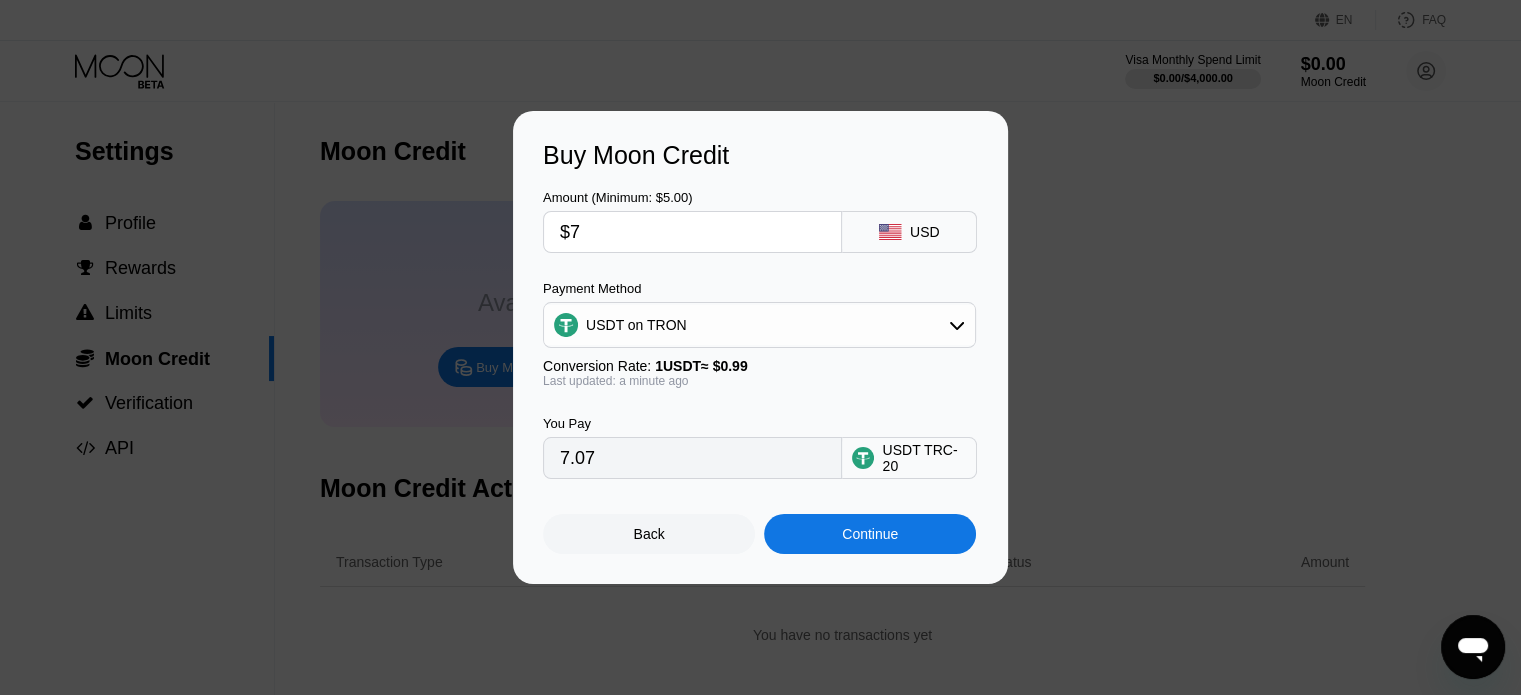 click on "Continue" at bounding box center (870, 534) 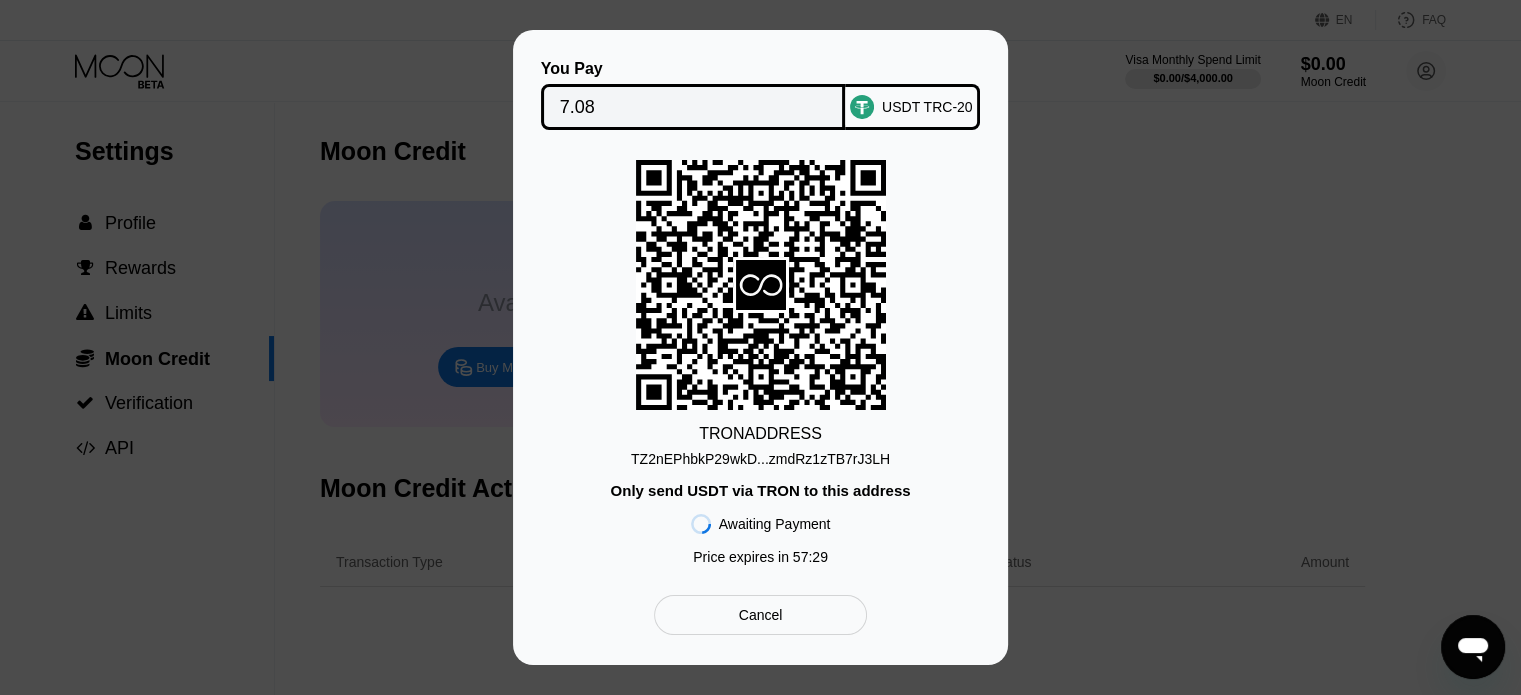 click on "TZ2nEPhbkP29wkD...zmdRz1zTB7rJ3LH" at bounding box center [760, 459] 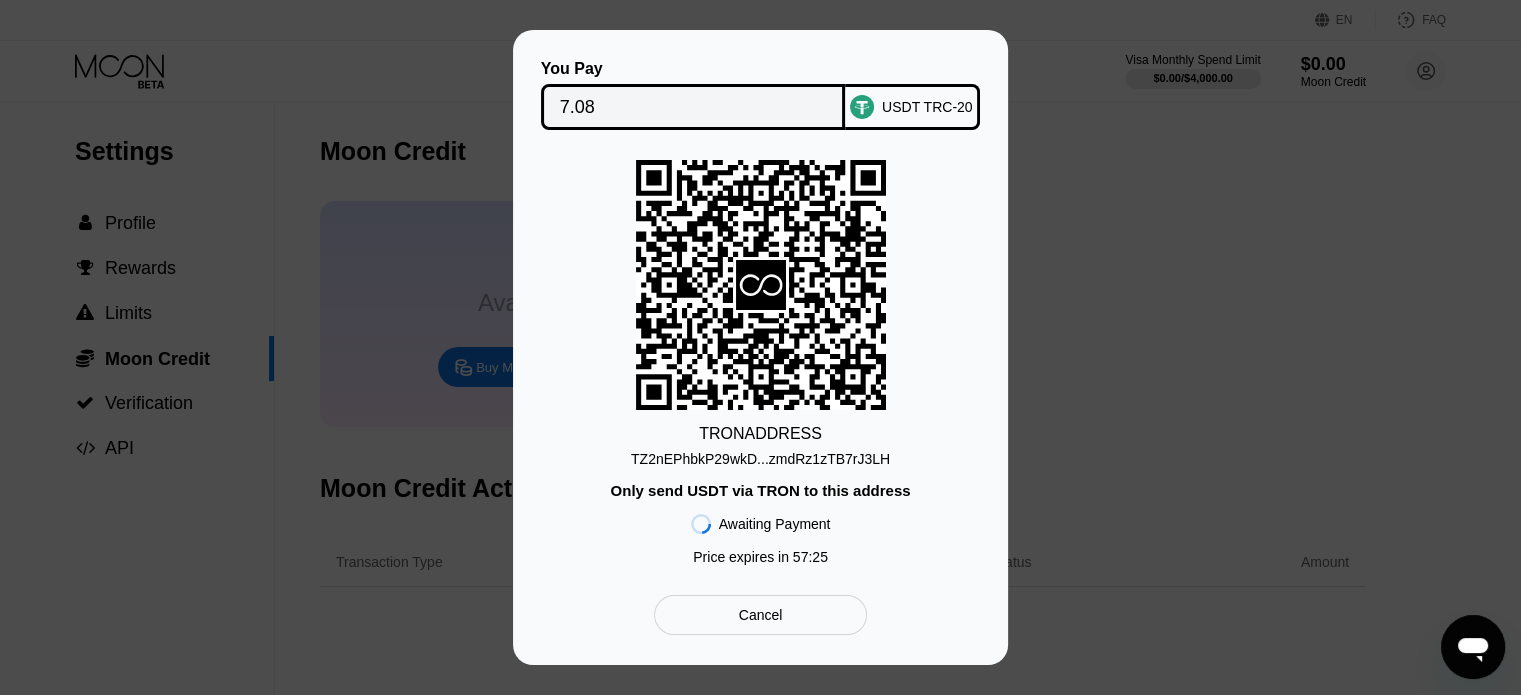 click on "TRON ADDRESS TZ2nEPhbkP29wkD...zmdRz1zTB7rJ3LH Only send USDT via TRON to this address Awaiting Payment Price expires in 57 : 25" at bounding box center (760, 367) 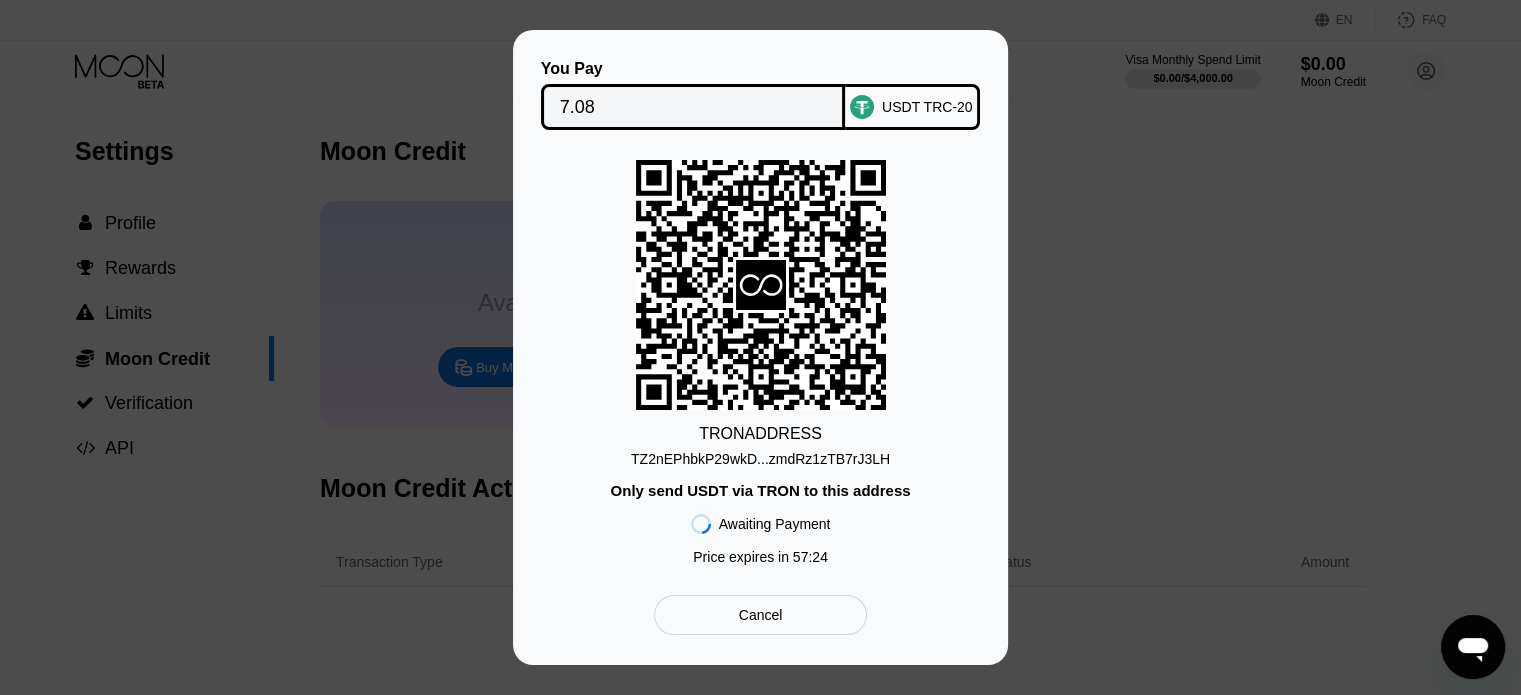 click on "TZ2nEPhbkP29wkD...zmdRz1zTB7rJ3LH" at bounding box center (760, 459) 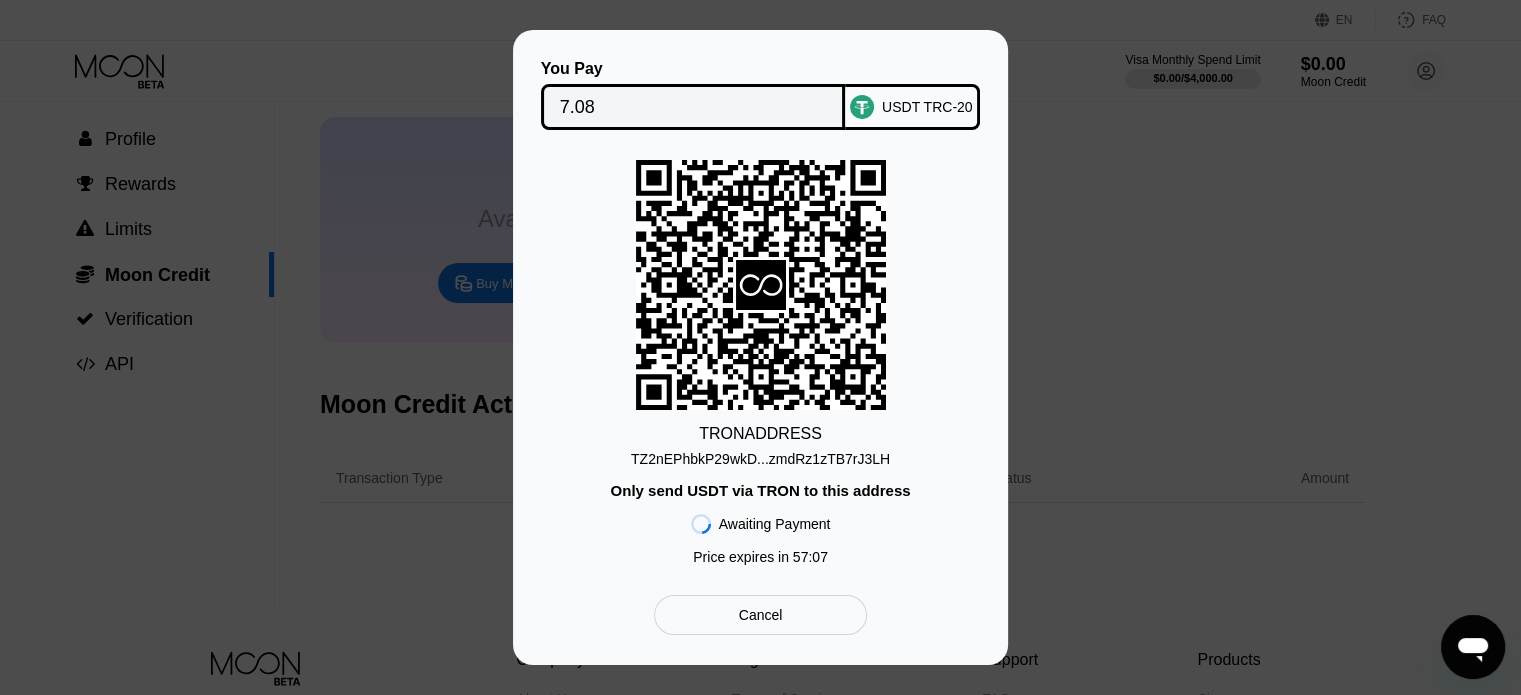 scroll, scrollTop: 0, scrollLeft: 0, axis: both 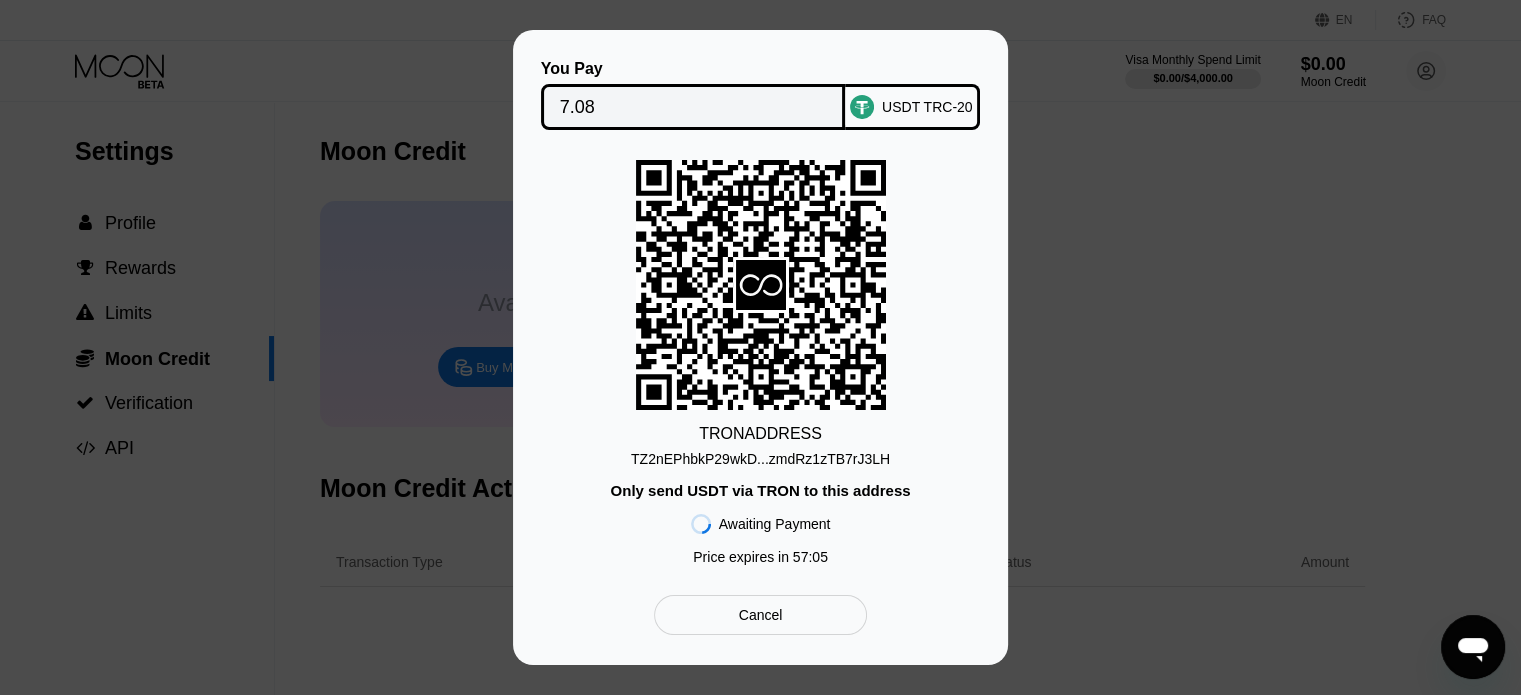 click on "USDT TRC-20" at bounding box center (912, 107) 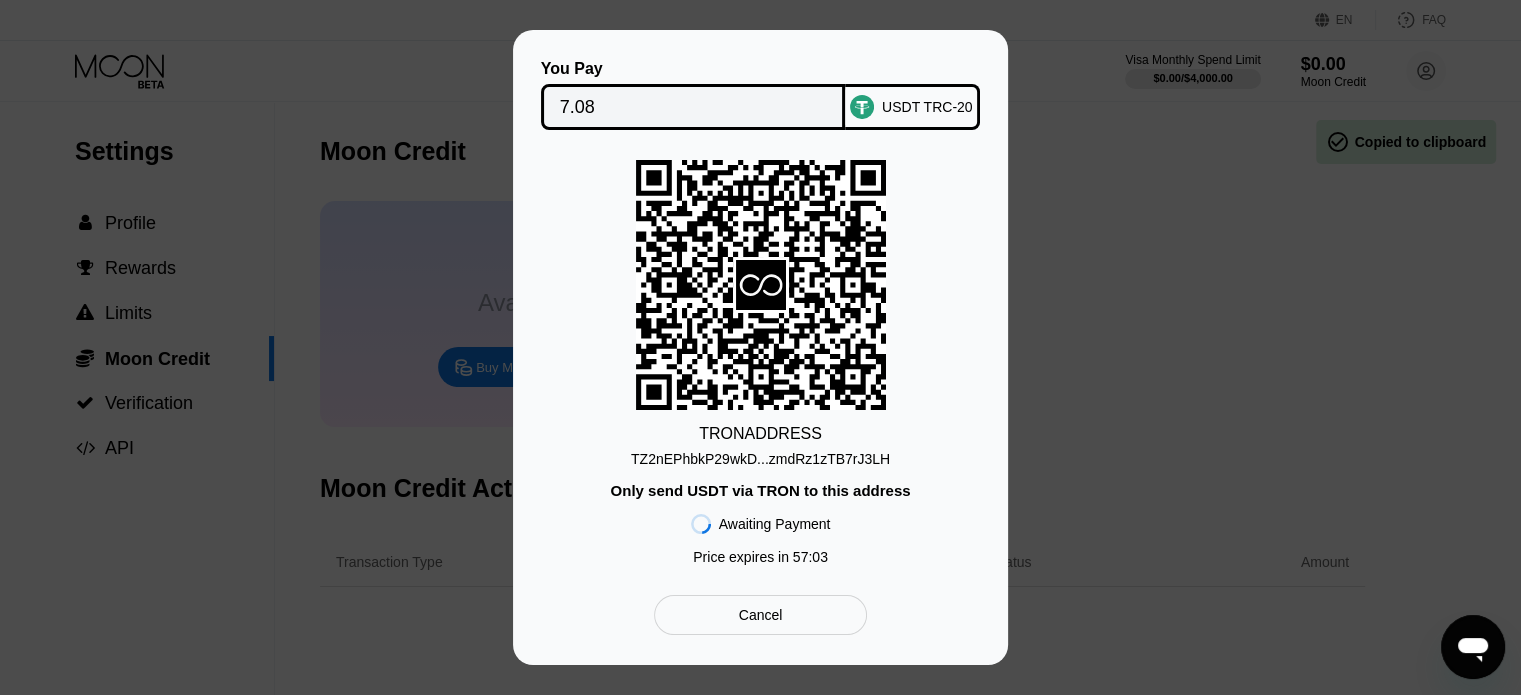 click on "USDT TRC-20" at bounding box center (912, 107) 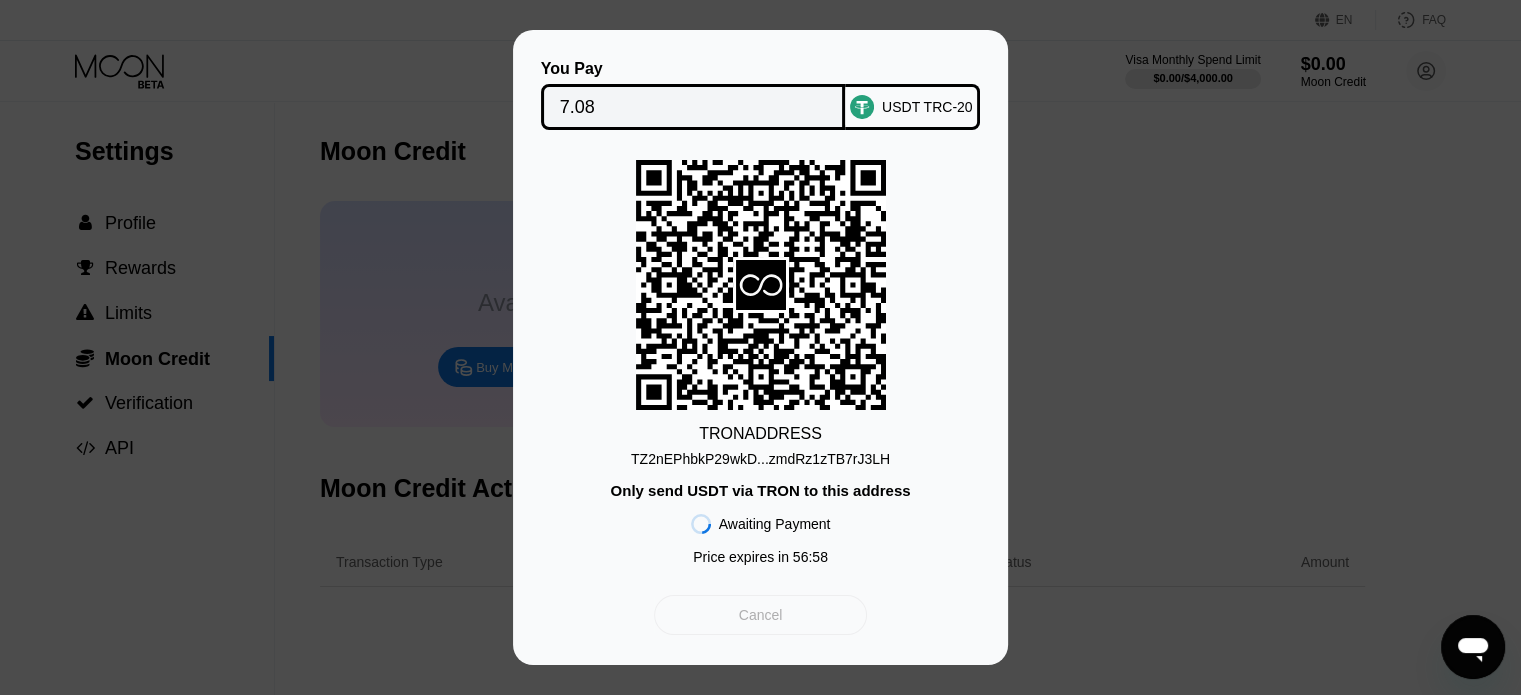 click on "Cancel" at bounding box center [761, 615] 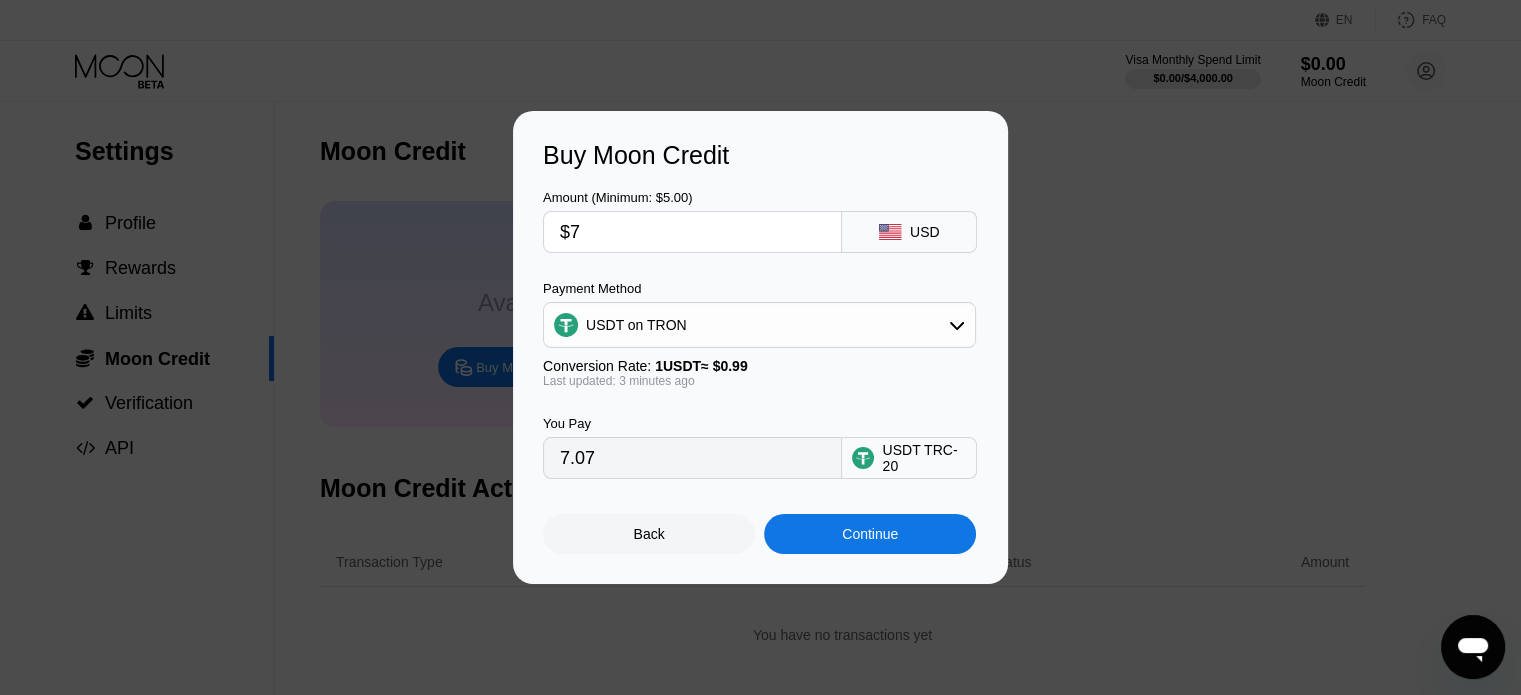 click on "You Pay 7.07 USDT TRC-20" at bounding box center (760, 433) 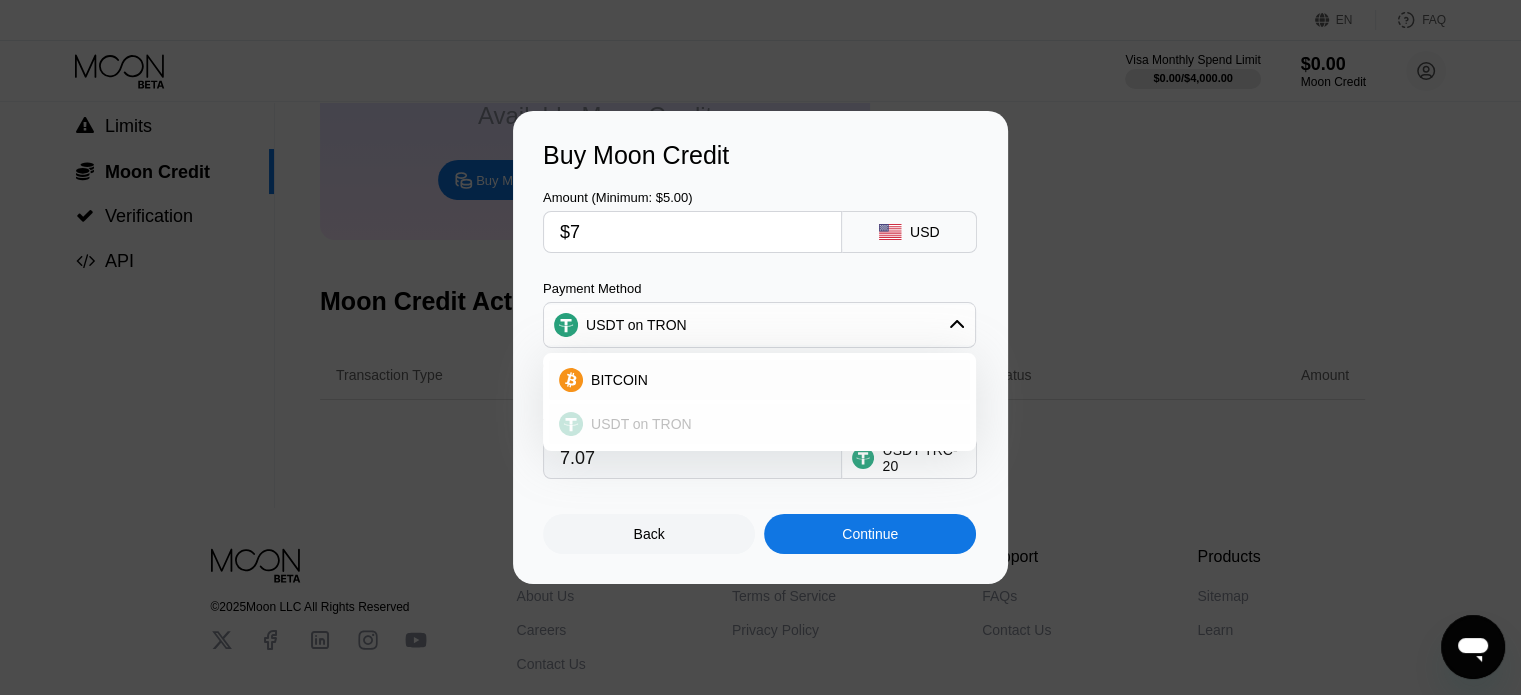 scroll, scrollTop: 200, scrollLeft: 0, axis: vertical 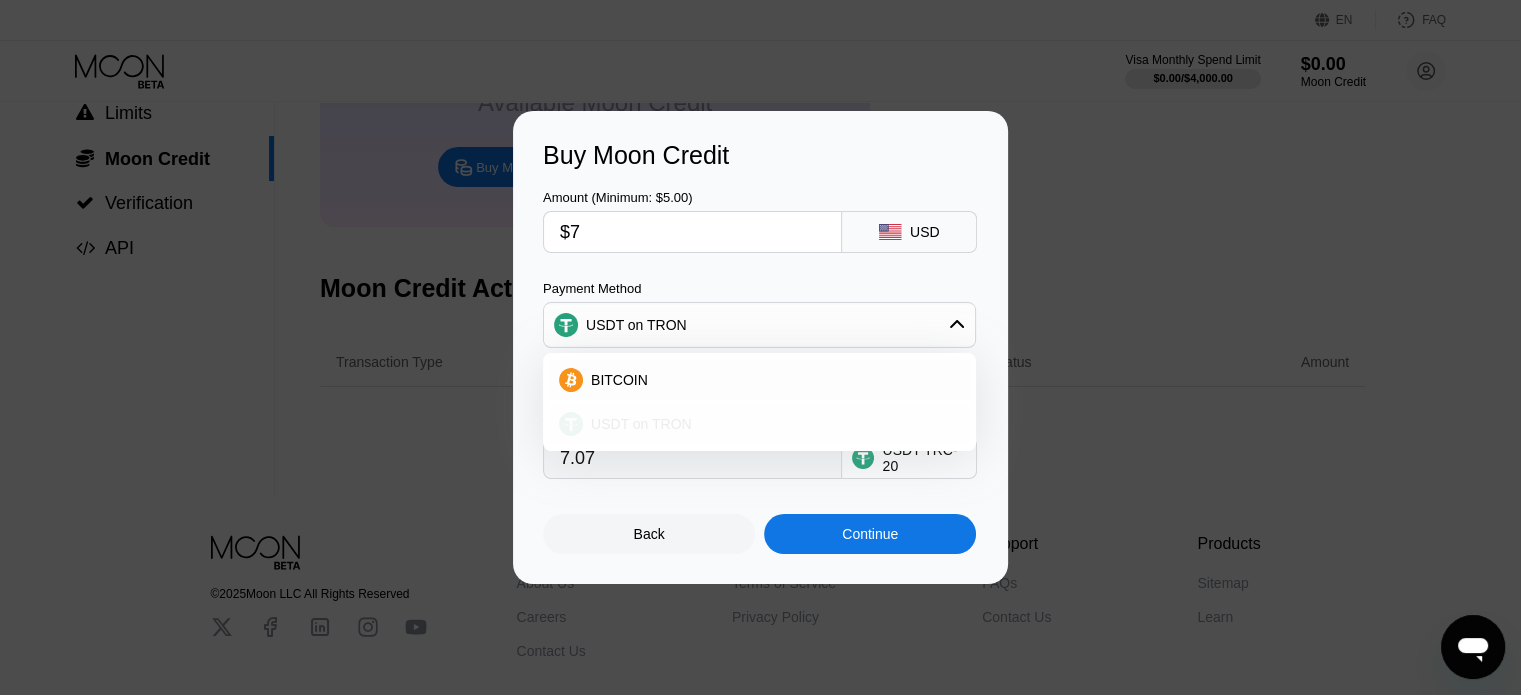 click on "USDT on TRON" at bounding box center (771, 424) 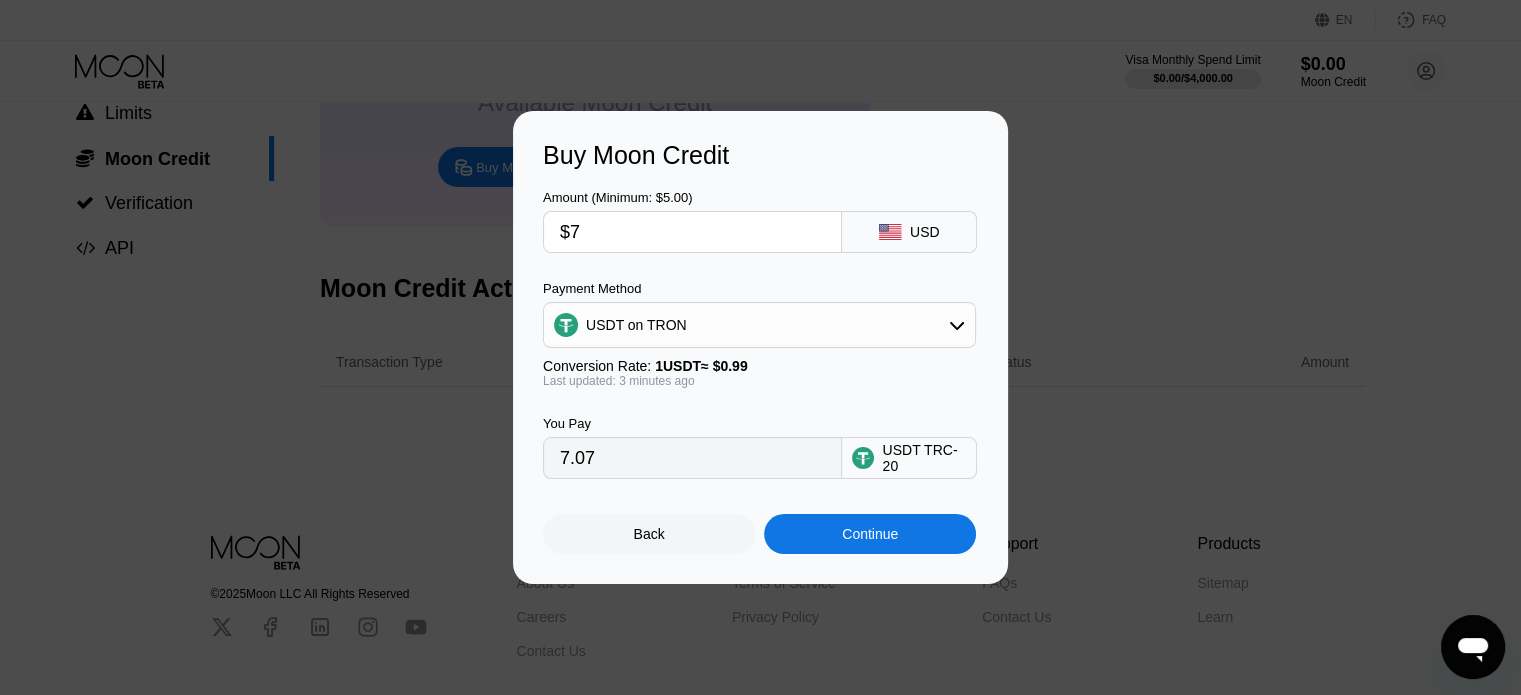 click on "You Pay" at bounding box center [692, 423] 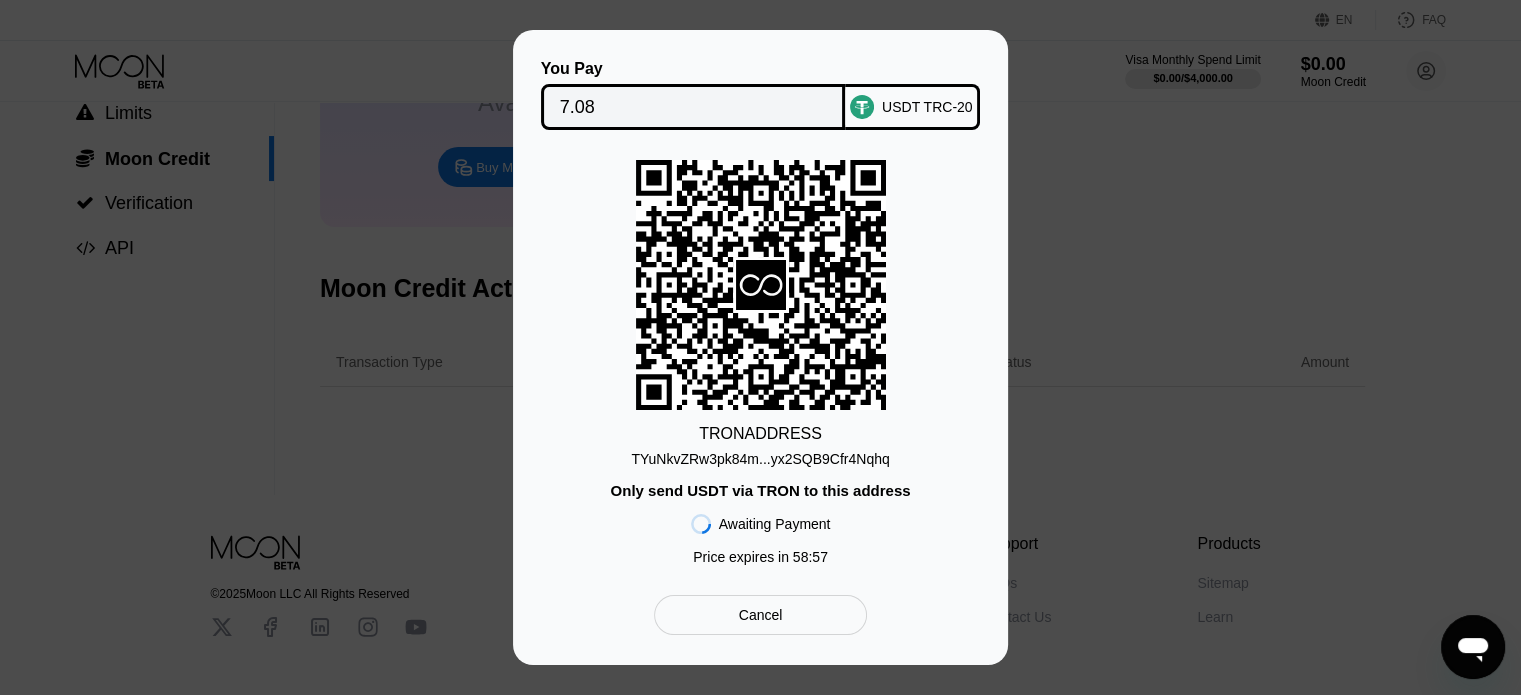 click on "TYuNkvZRw3pk84m...yx2SQB9Cfr4Nqhq" at bounding box center (760, 459) 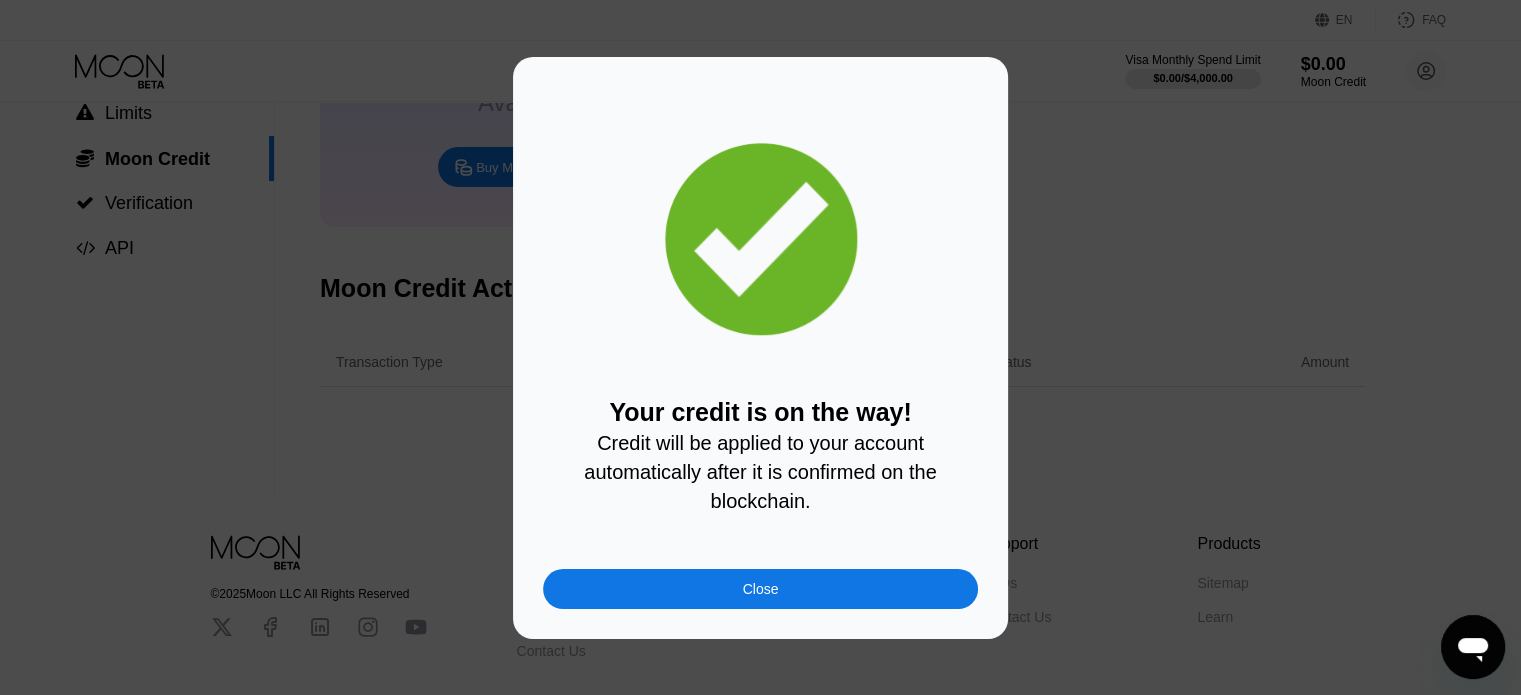 click on "Close" at bounding box center (760, 589) 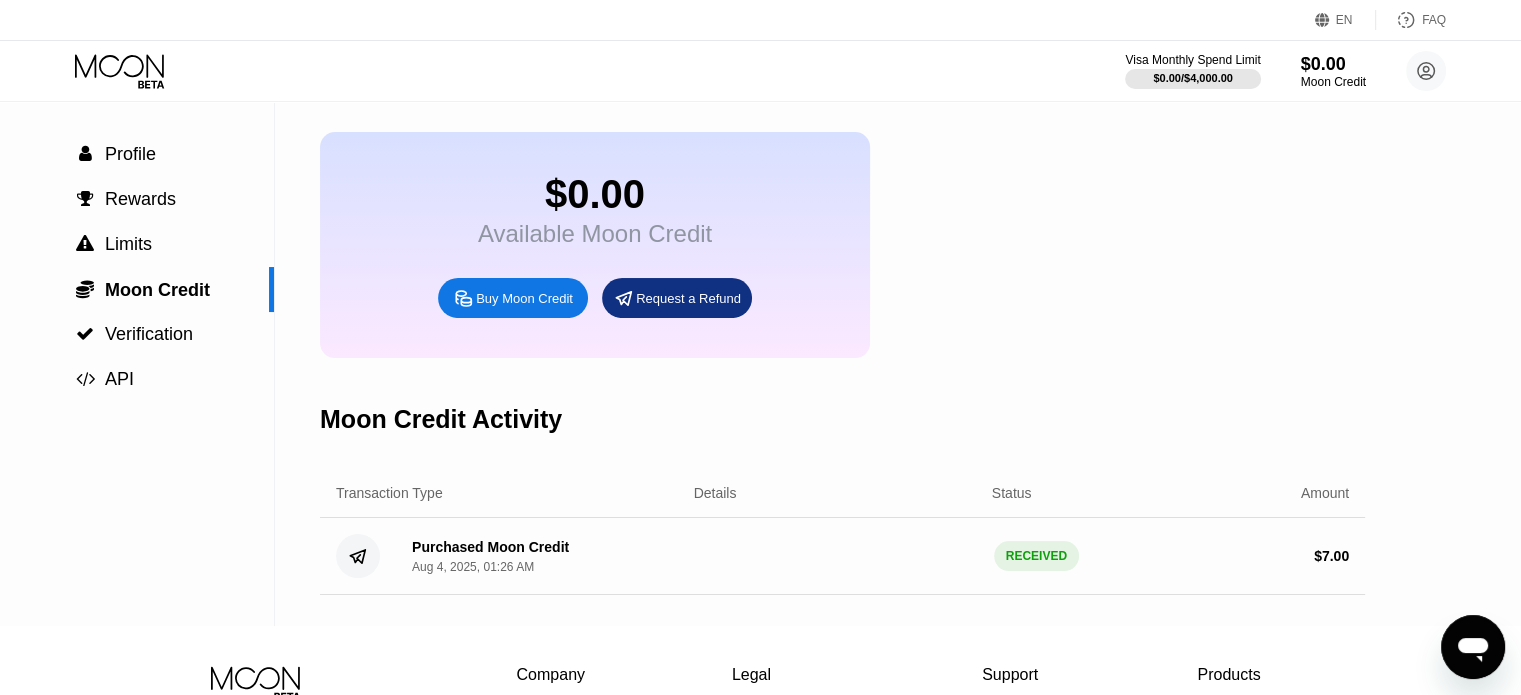 scroll, scrollTop: 0, scrollLeft: 0, axis: both 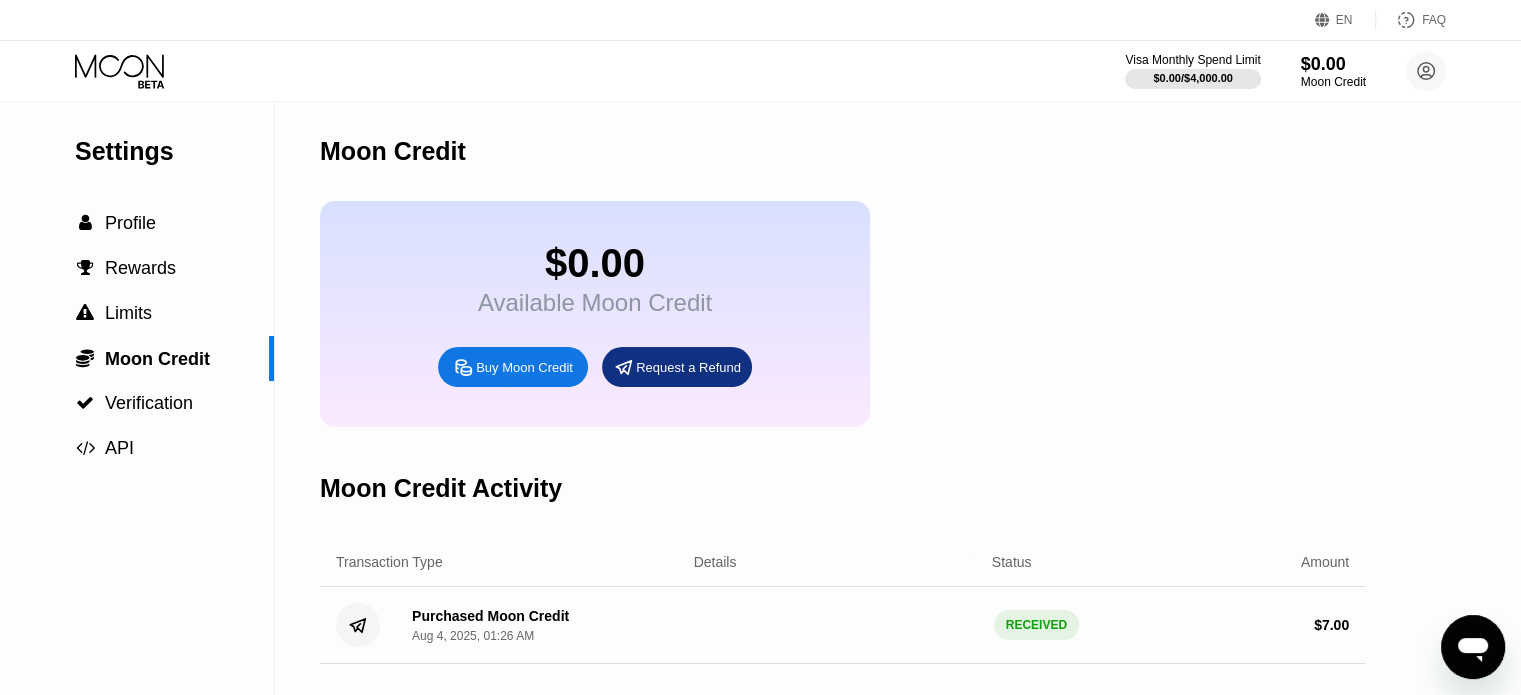 click 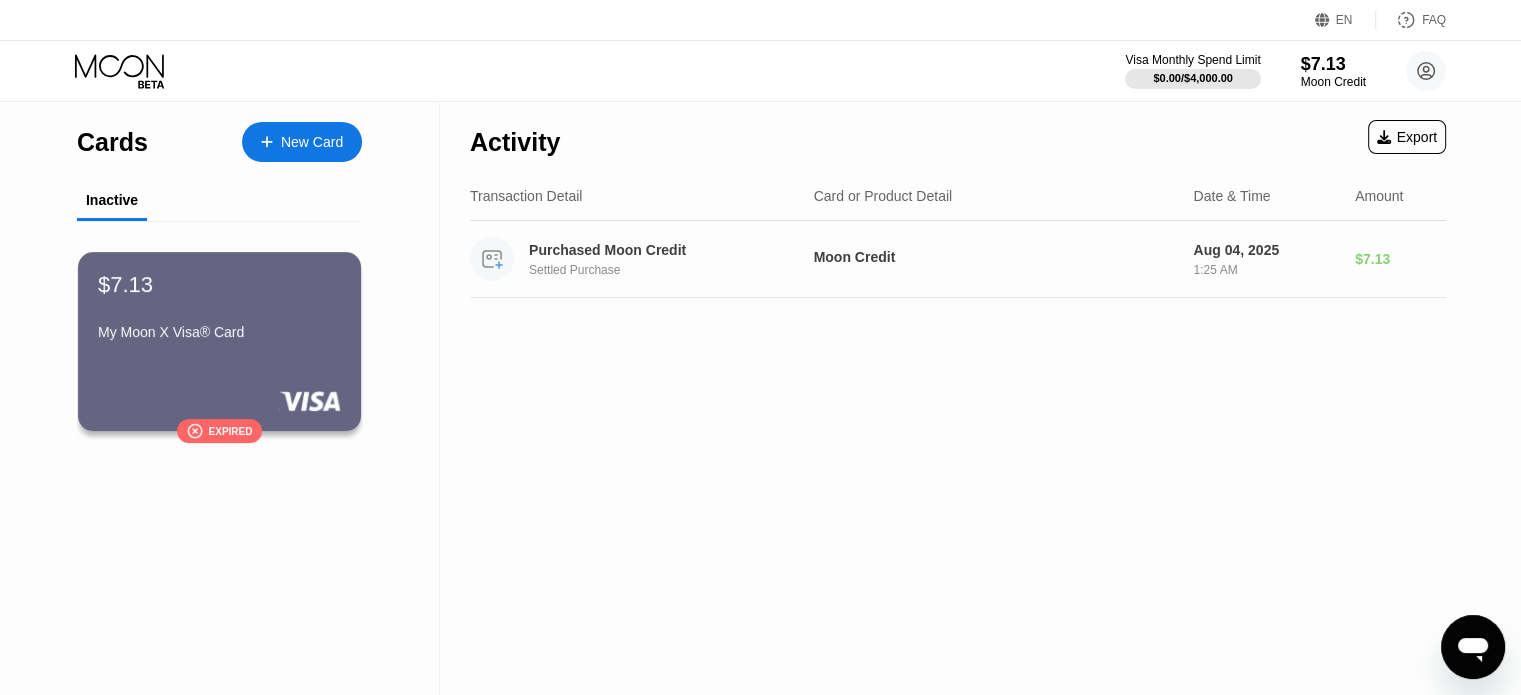 click on "Moon Credit" at bounding box center [996, 259] 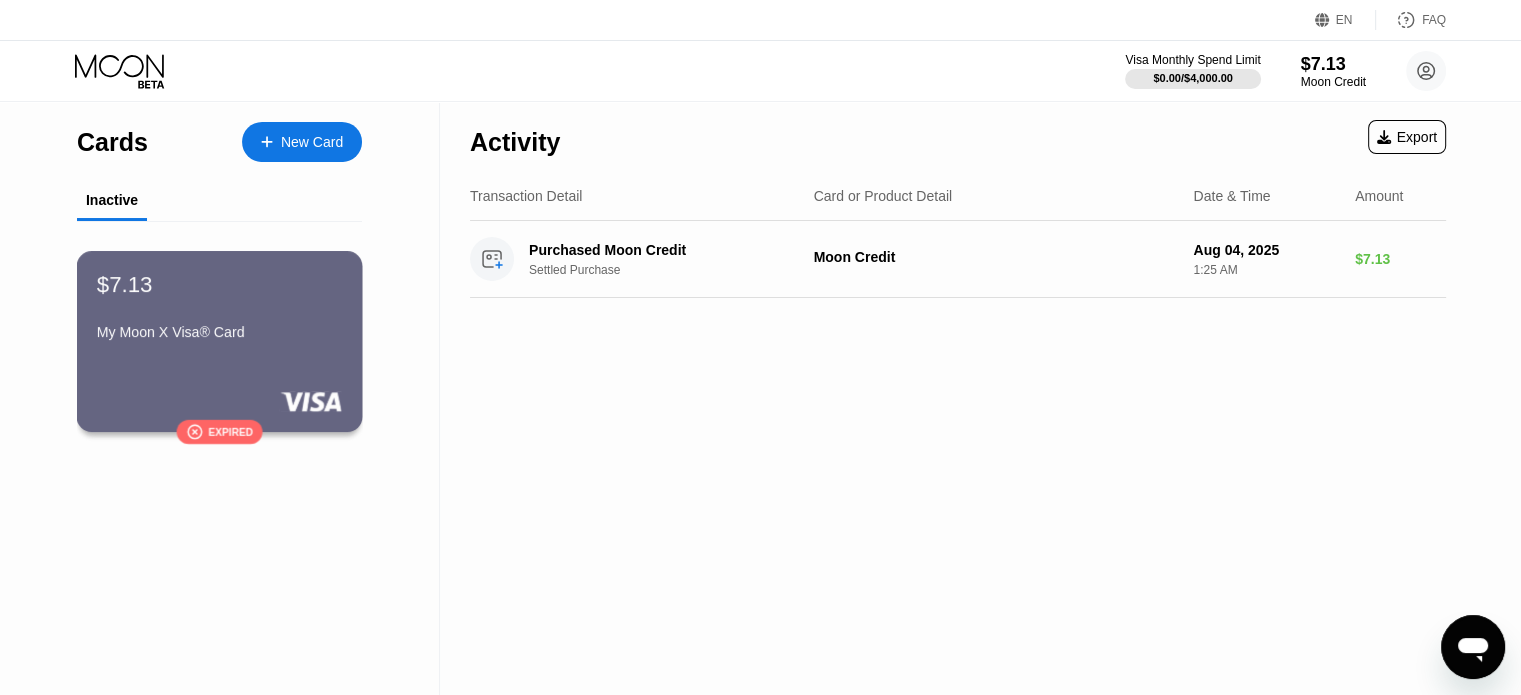 click on "$7.13 My Moon X Visa® Card" at bounding box center [219, 309] 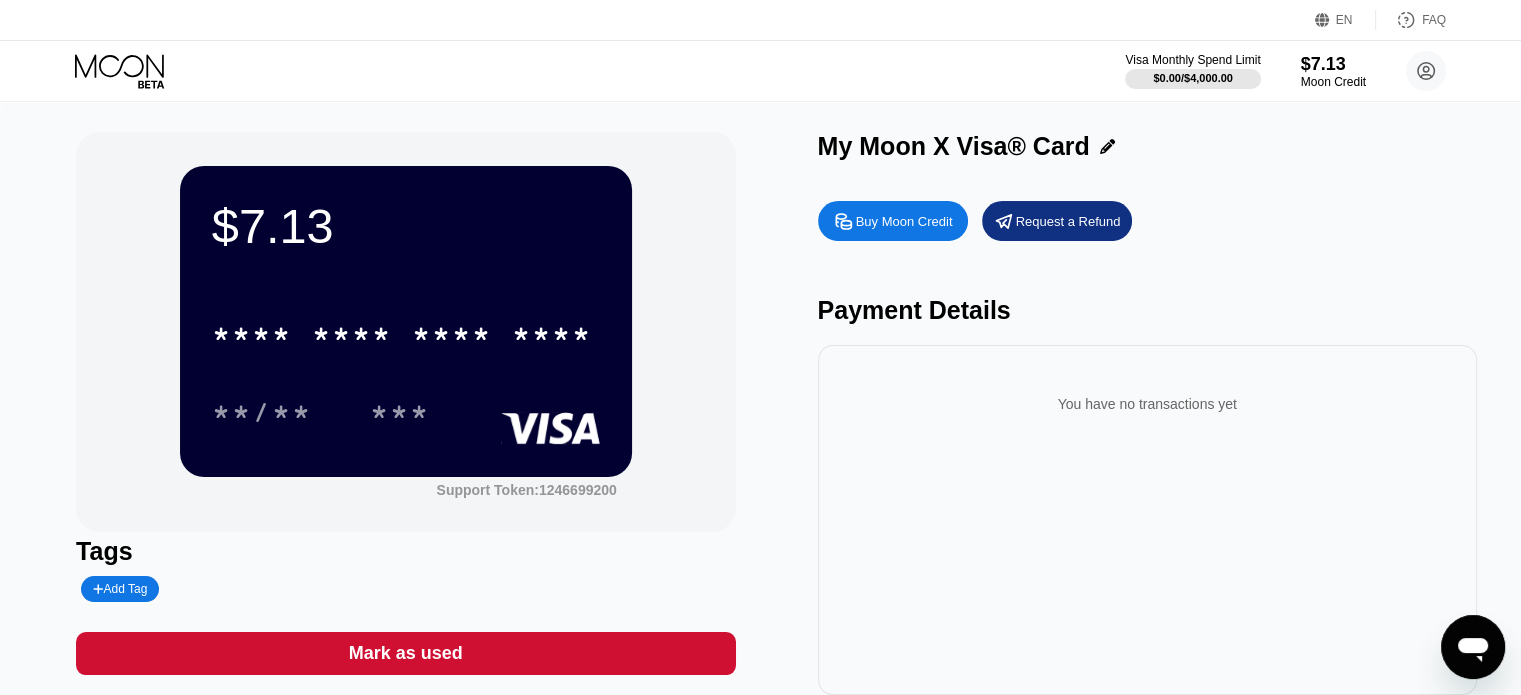click on "* * * * * * * * * * * * ****" at bounding box center (406, 328) 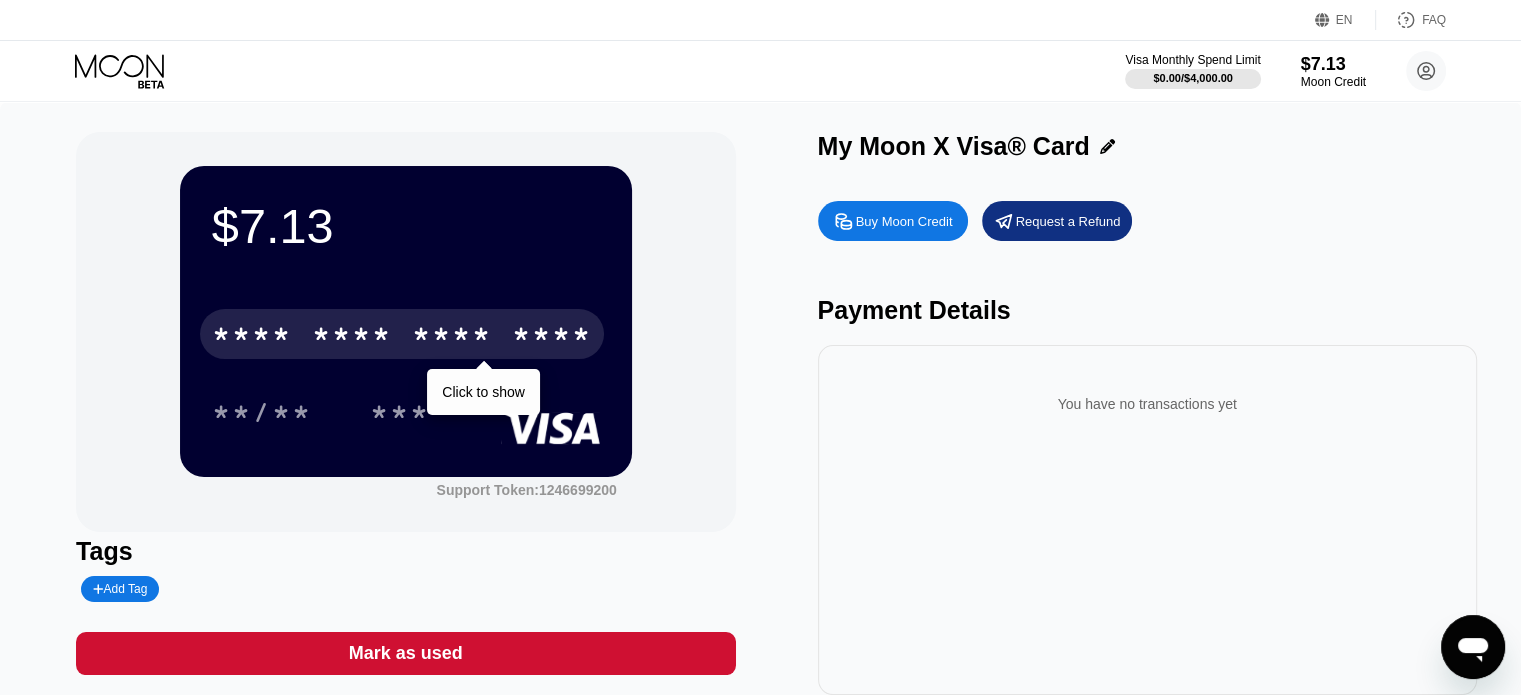 click on "* * * * * * * * * * * * ****" at bounding box center [402, 334] 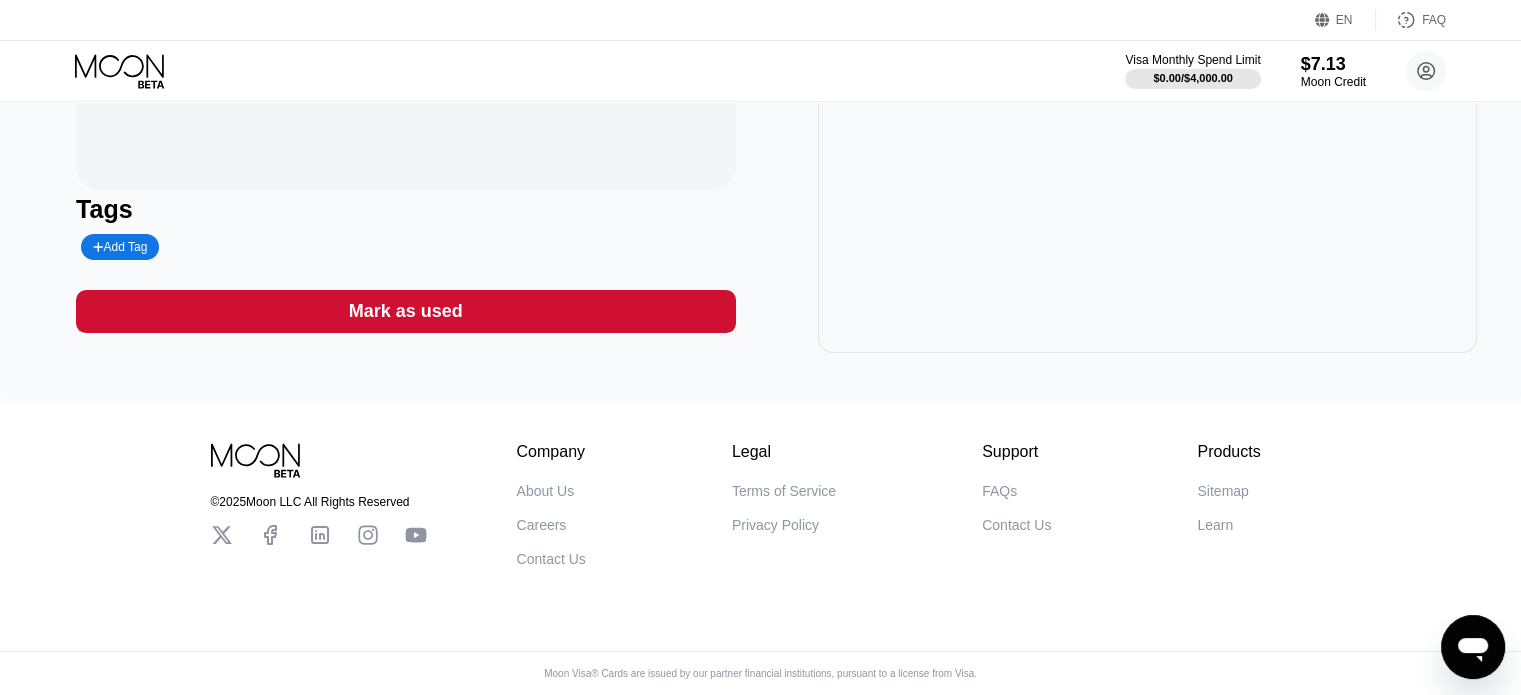 scroll, scrollTop: 0, scrollLeft: 0, axis: both 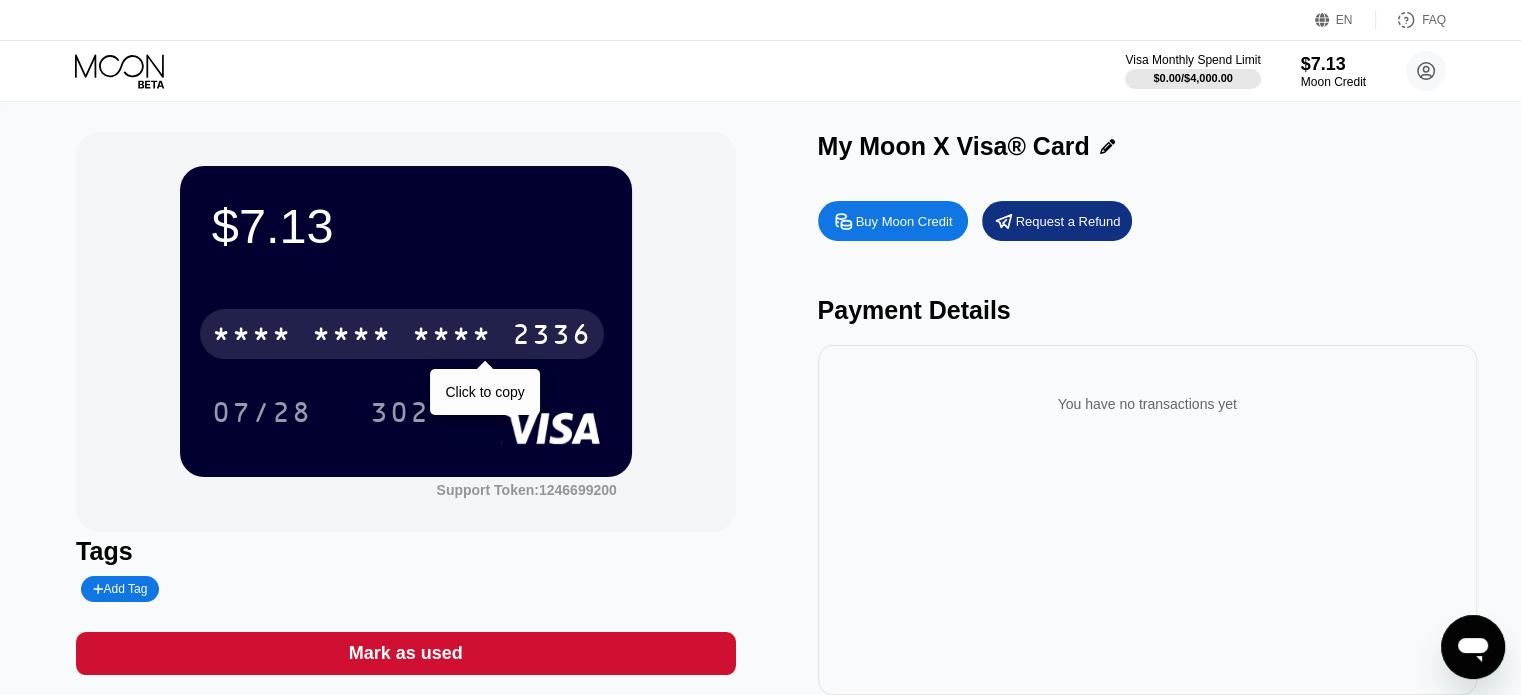 click on "* * * *" at bounding box center (452, 337) 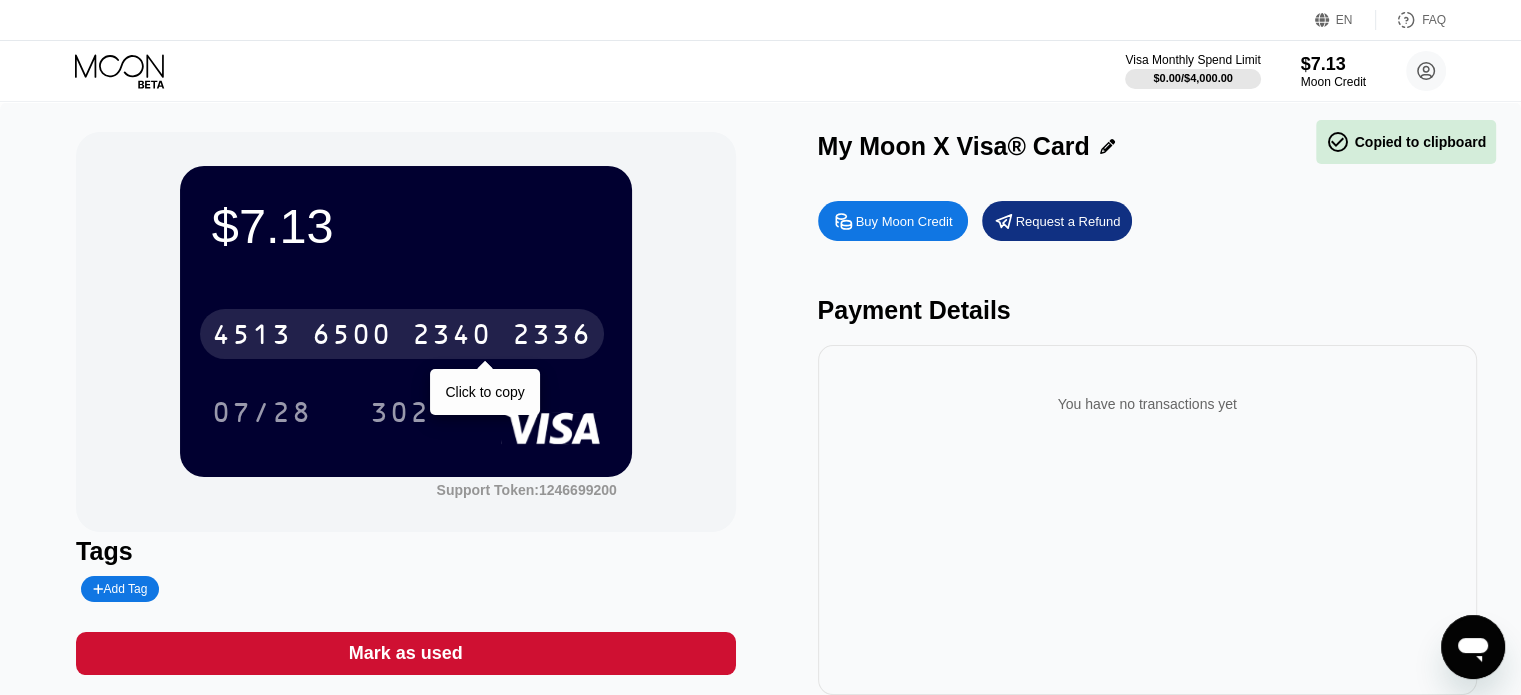 click on "2340" at bounding box center (452, 337) 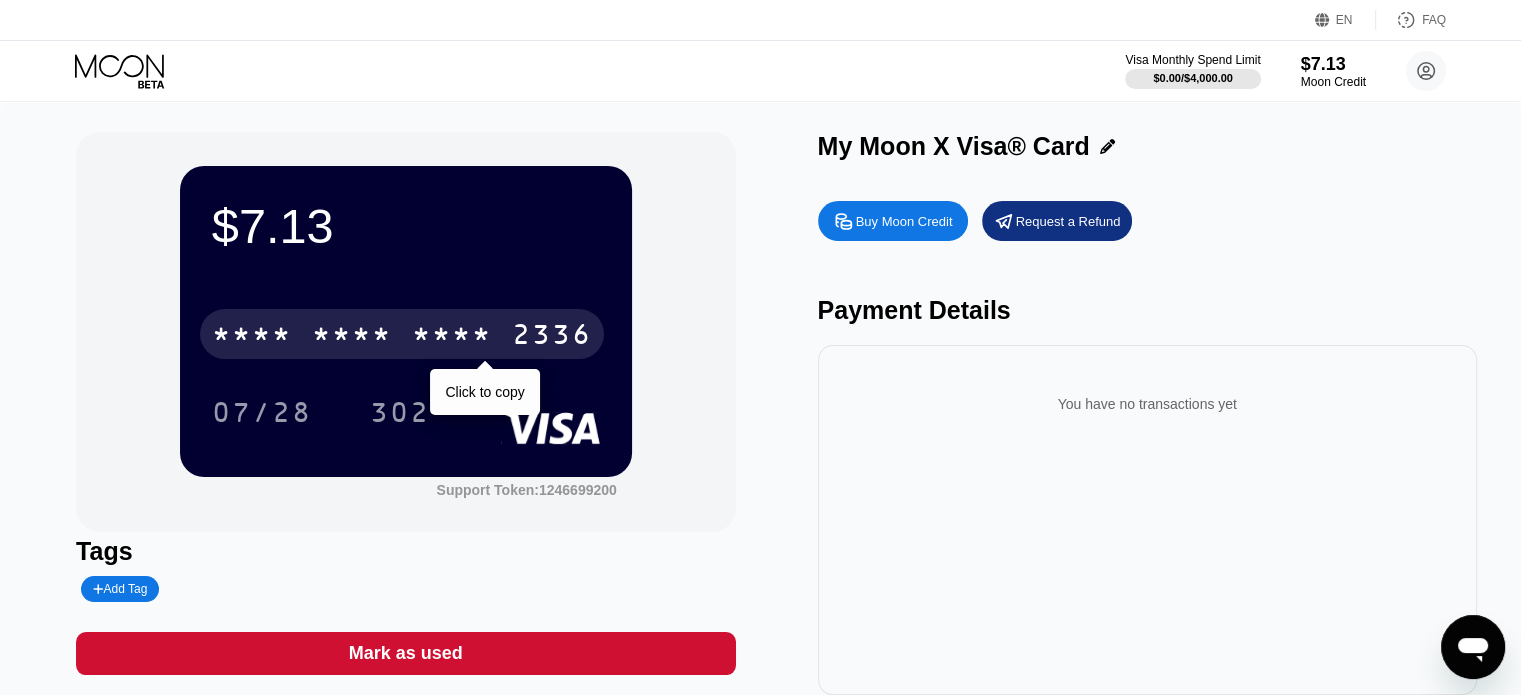click on "2336" at bounding box center (552, 337) 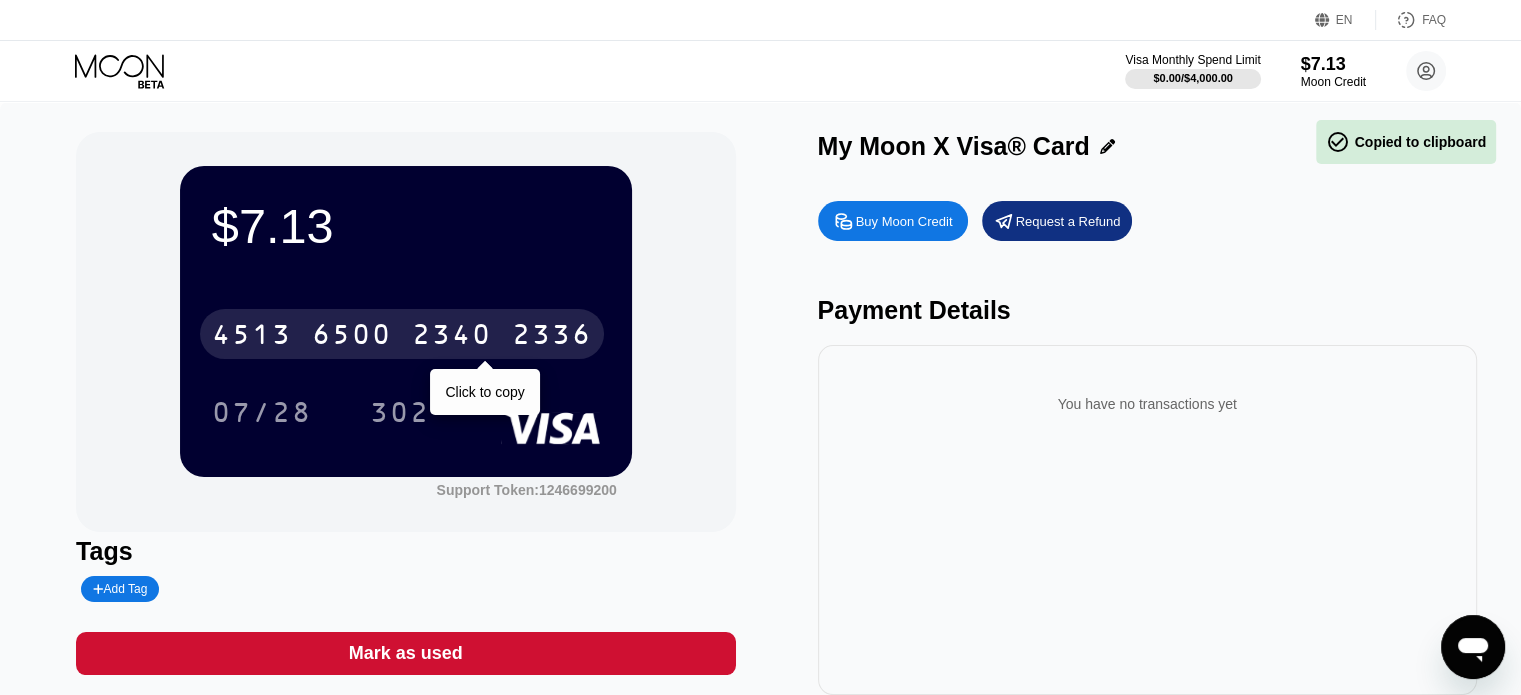 click on "2336" at bounding box center (552, 337) 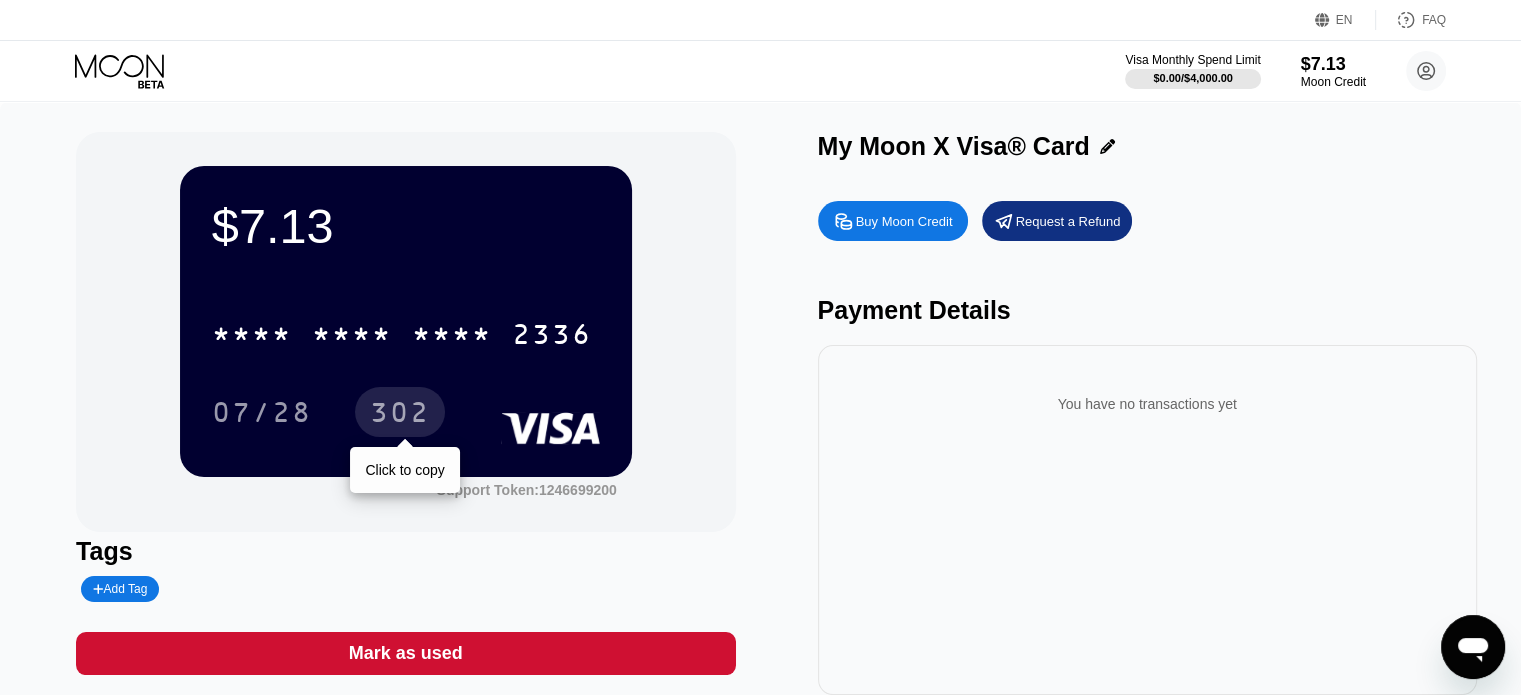 click on "302" at bounding box center [400, 415] 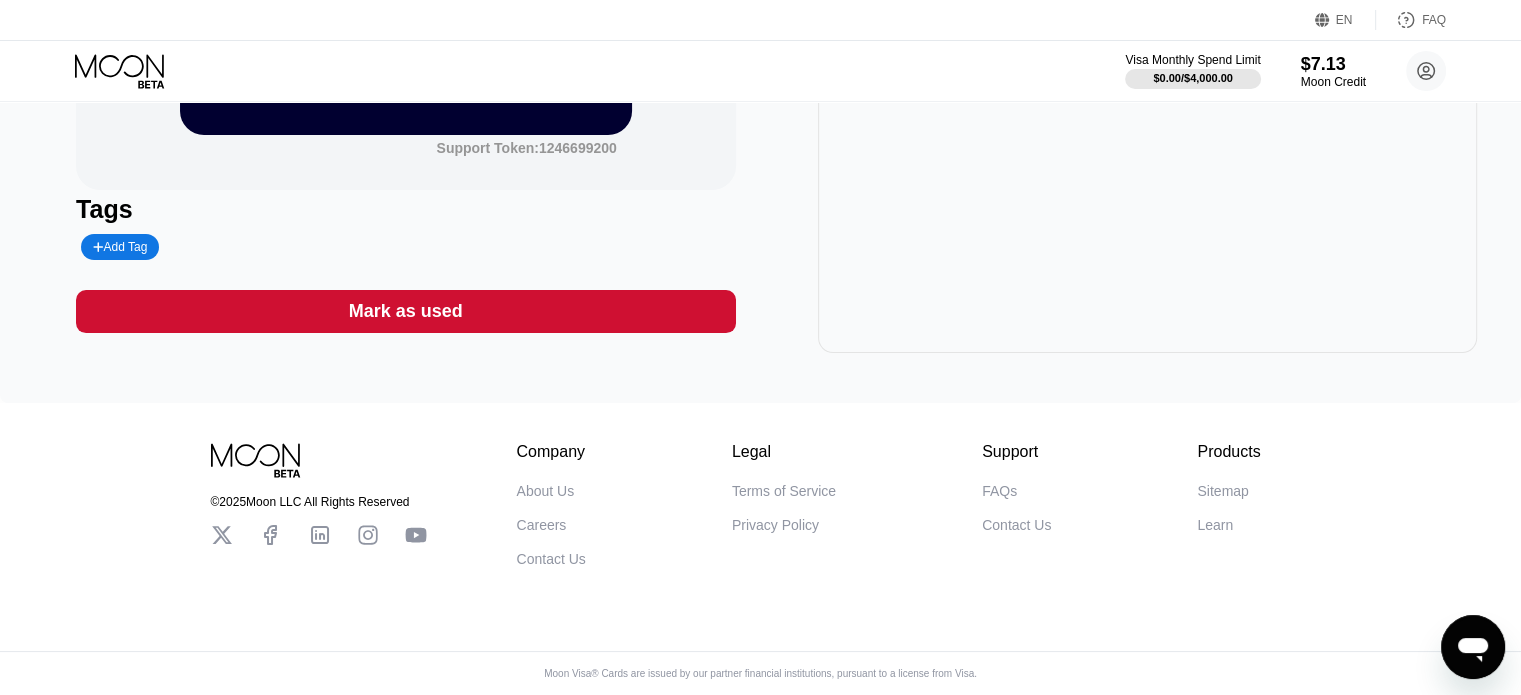 scroll, scrollTop: 0, scrollLeft: 0, axis: both 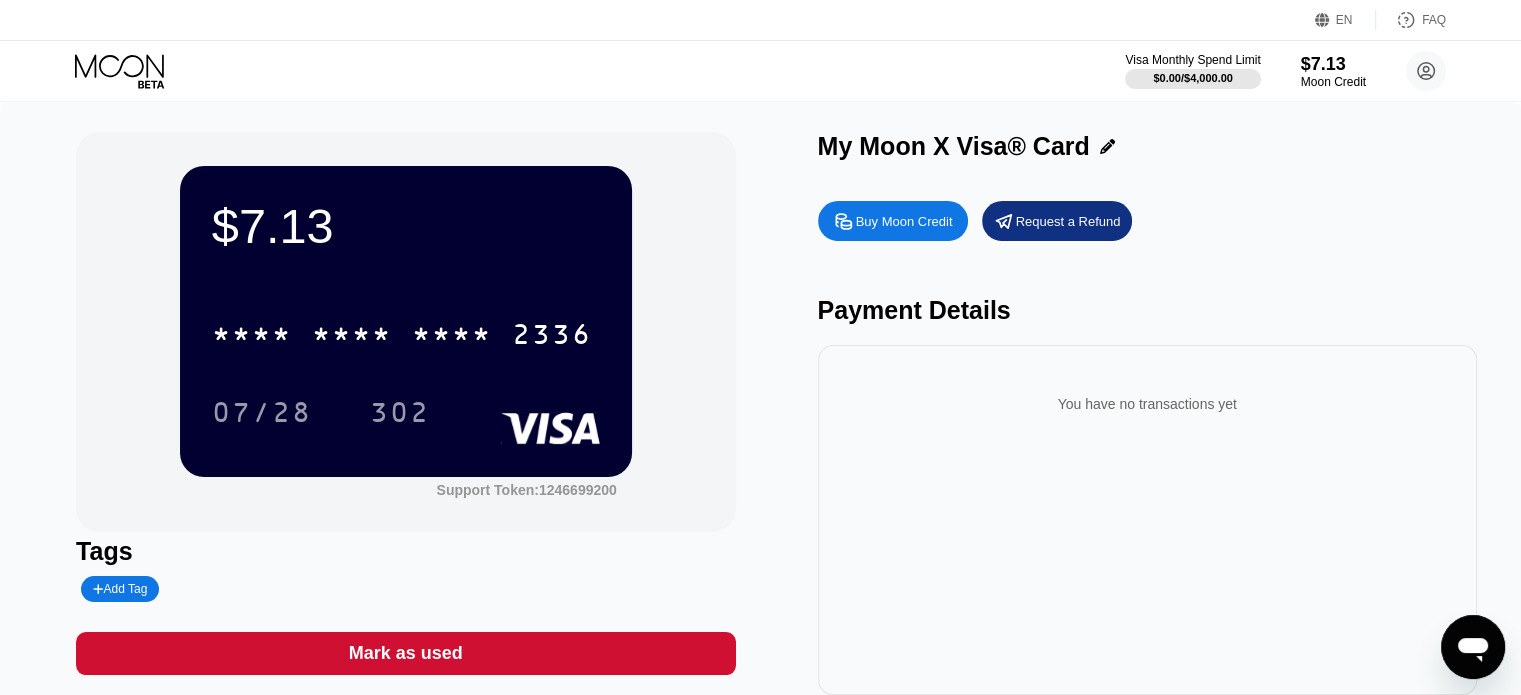 click 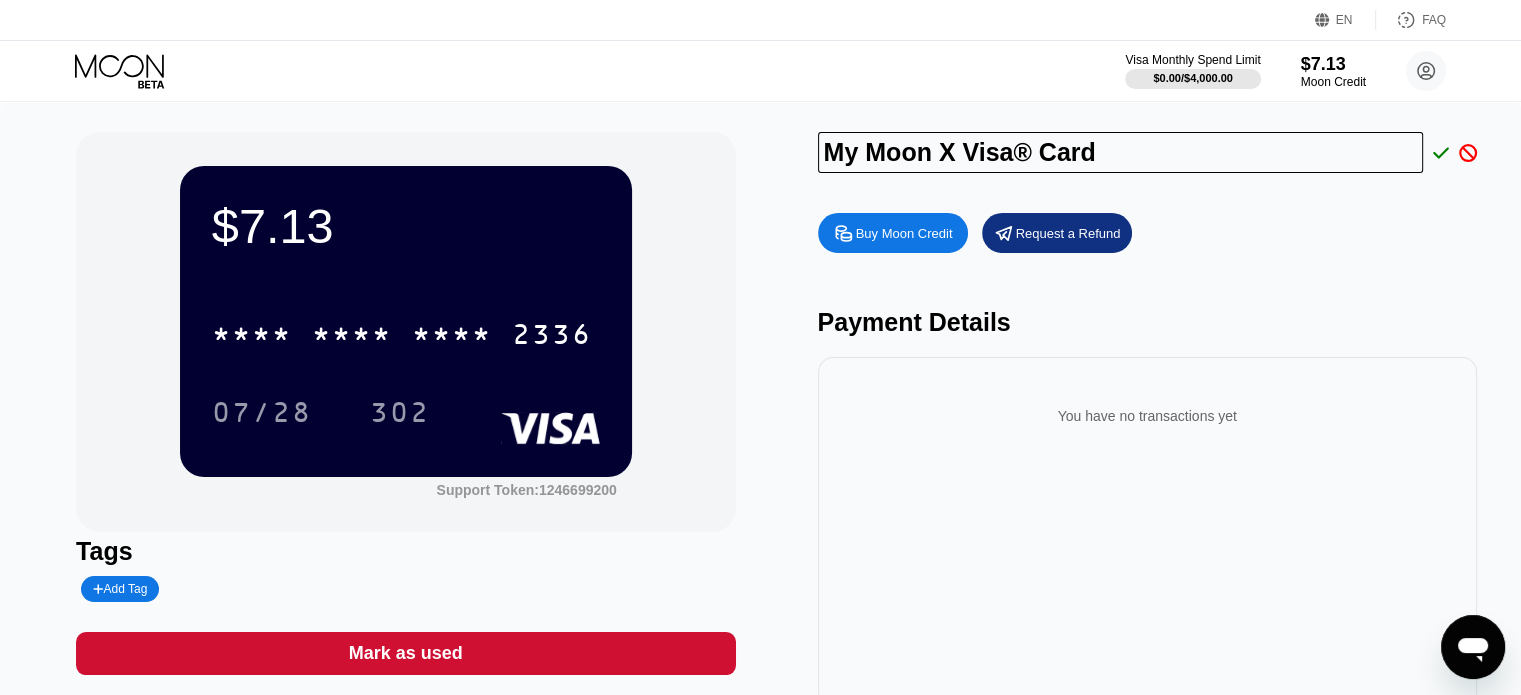 click 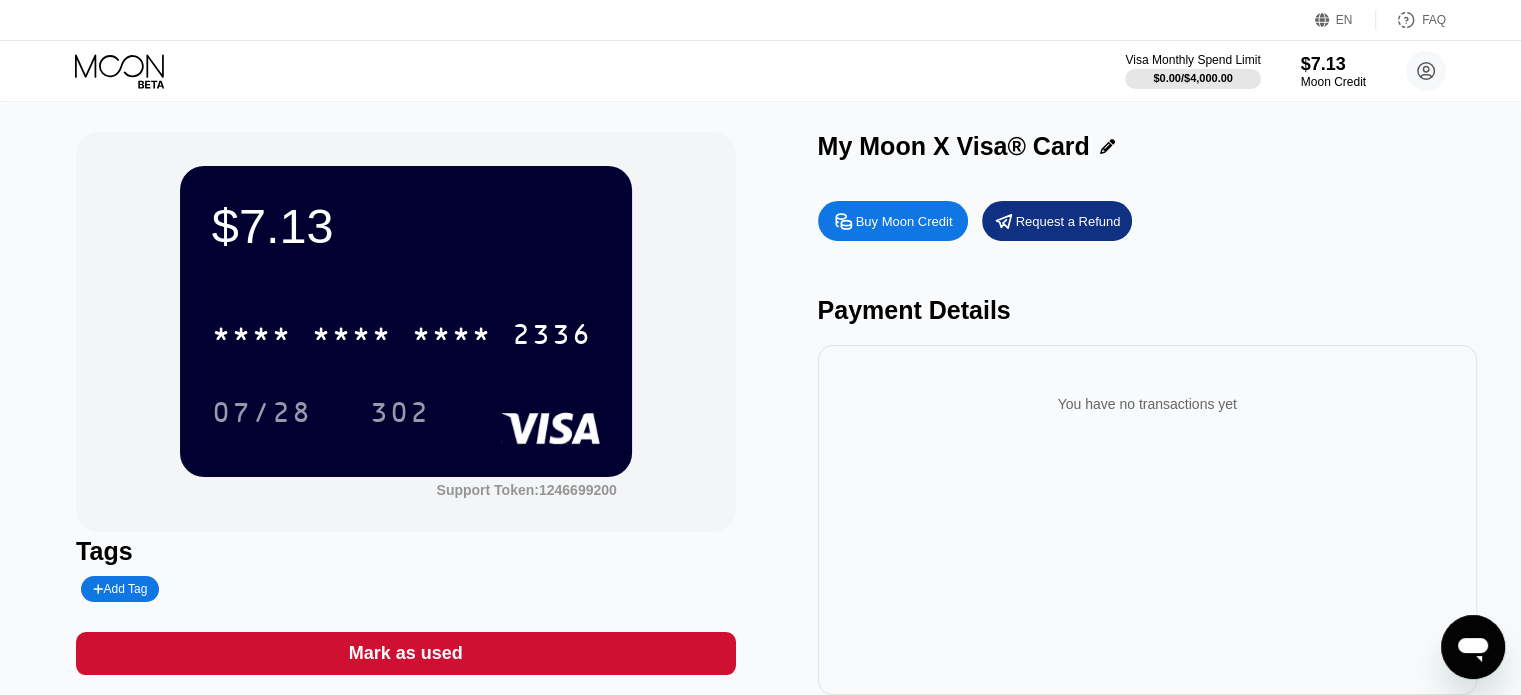 click on "My Moon X Visa® Card" at bounding box center (1147, 146) 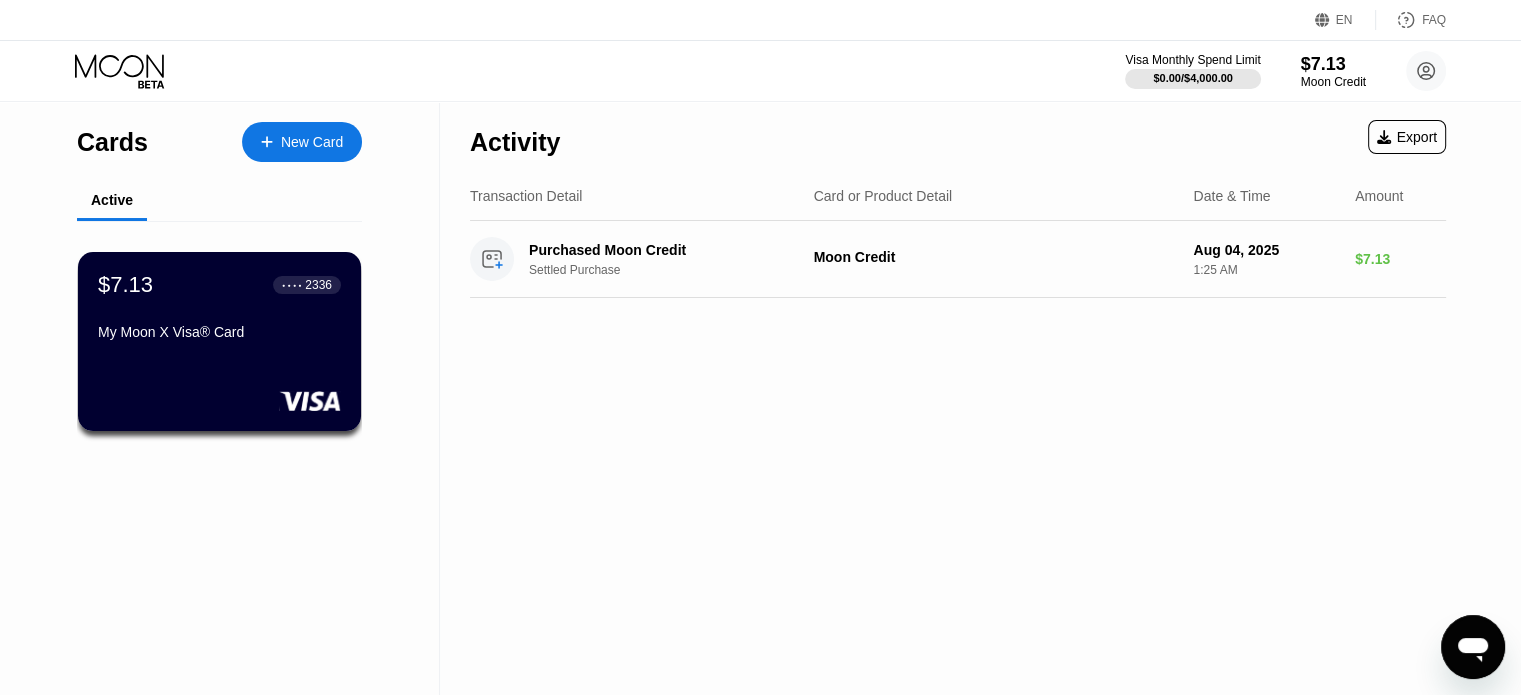 click on "New Card" at bounding box center (312, 142) 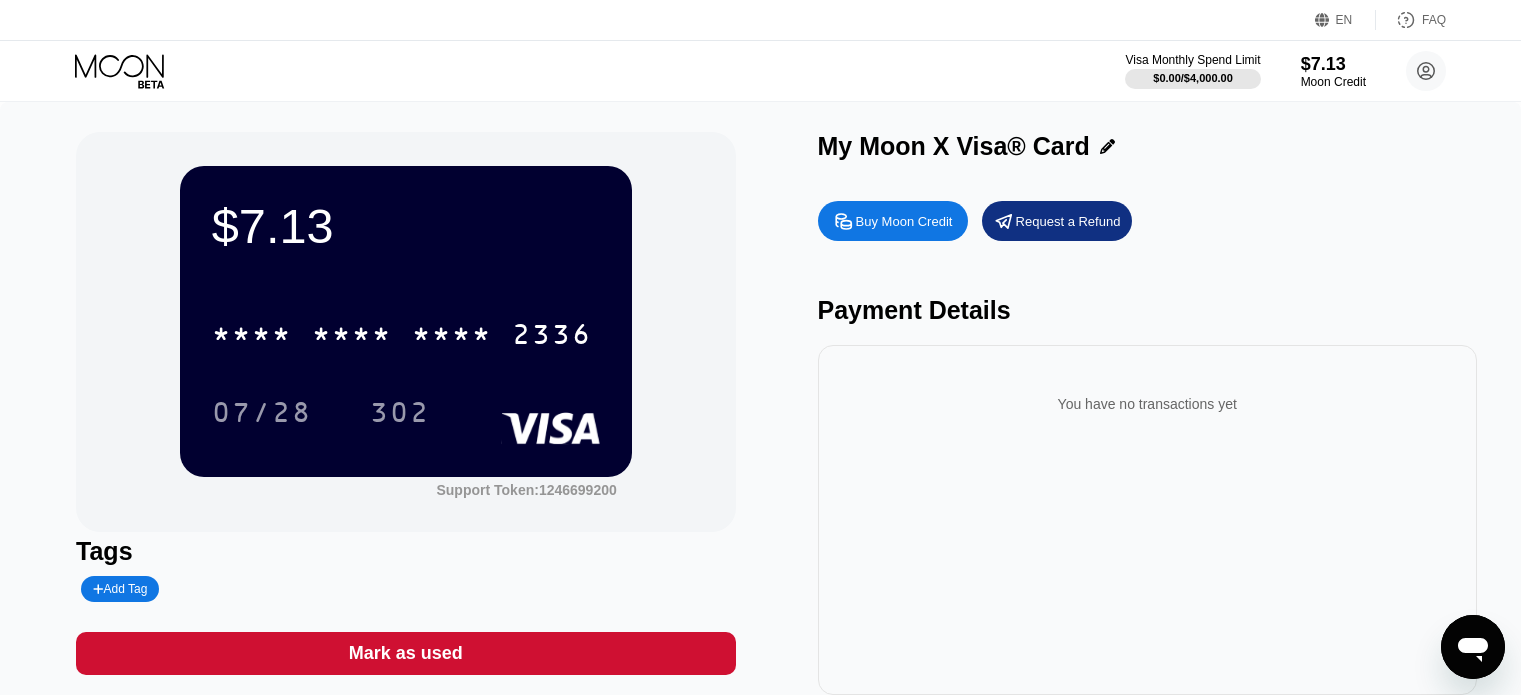 scroll, scrollTop: 0, scrollLeft: 0, axis: both 